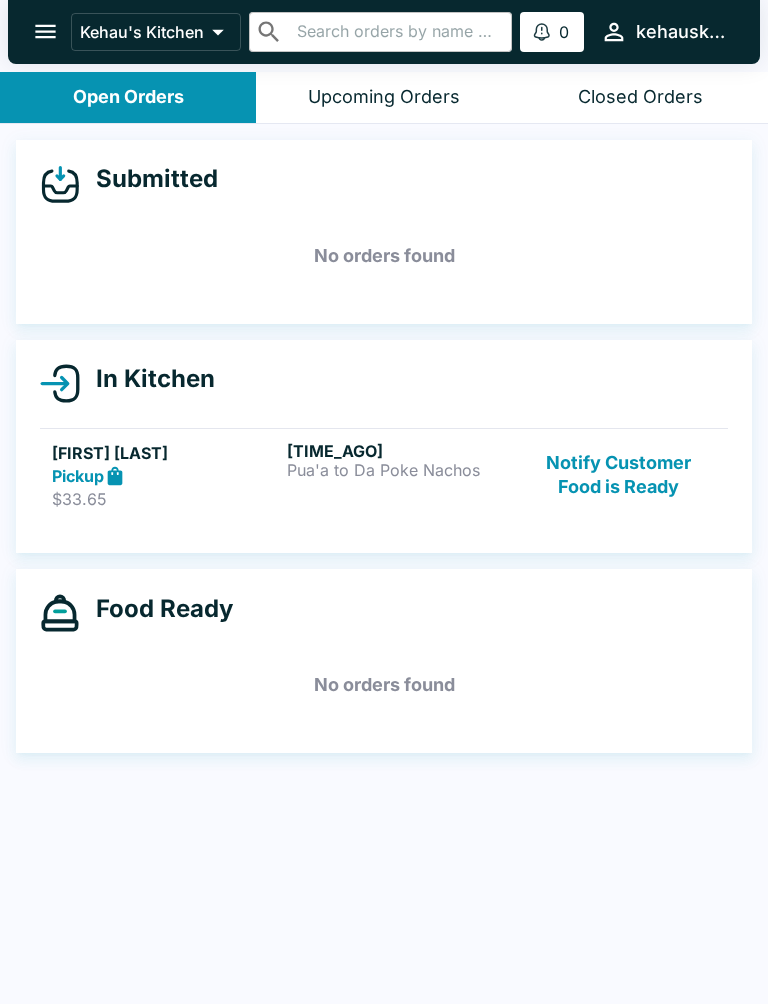 scroll, scrollTop: 0, scrollLeft: 0, axis: both 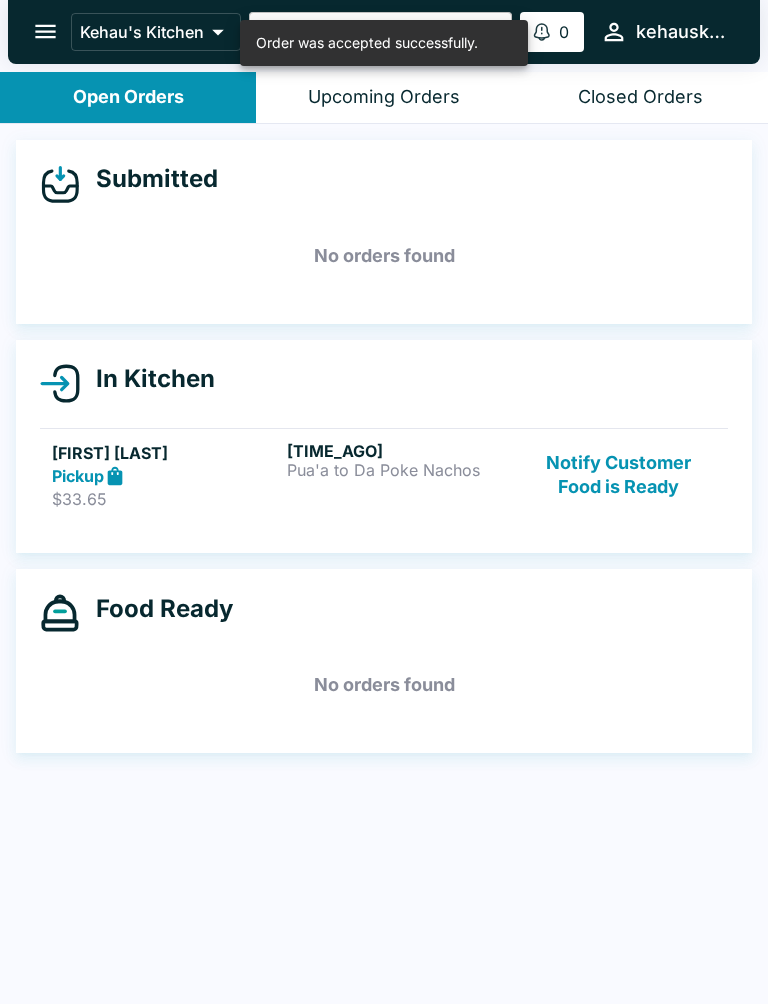 click on "Pua'a to Da Poke Nachos" at bounding box center [400, 470] 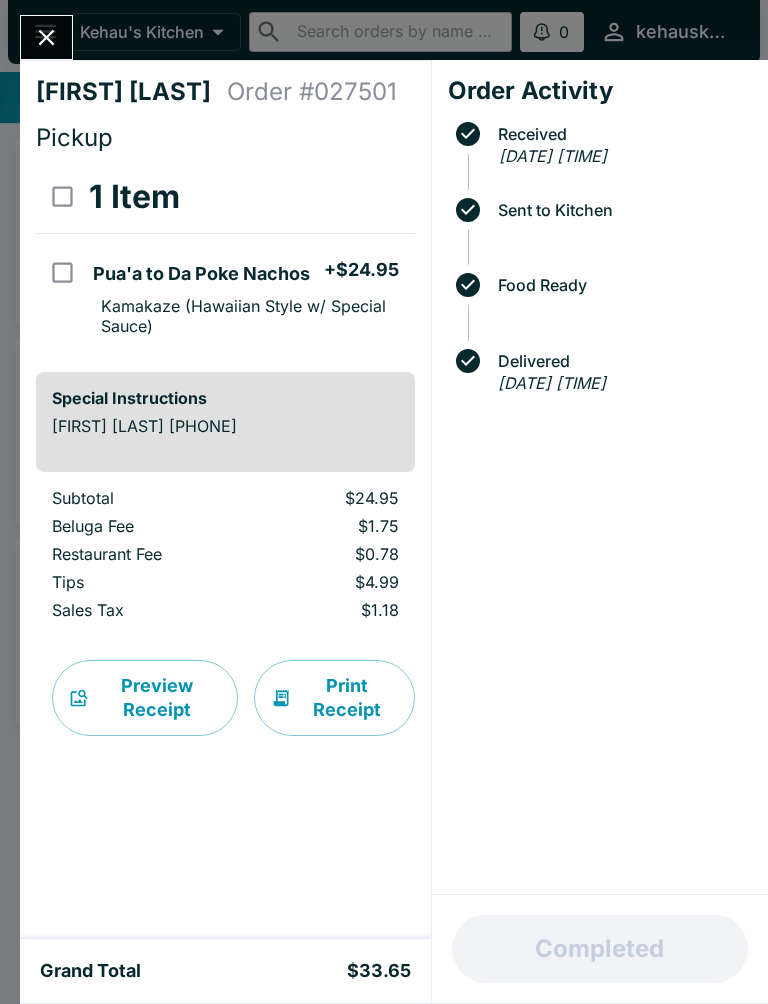 click 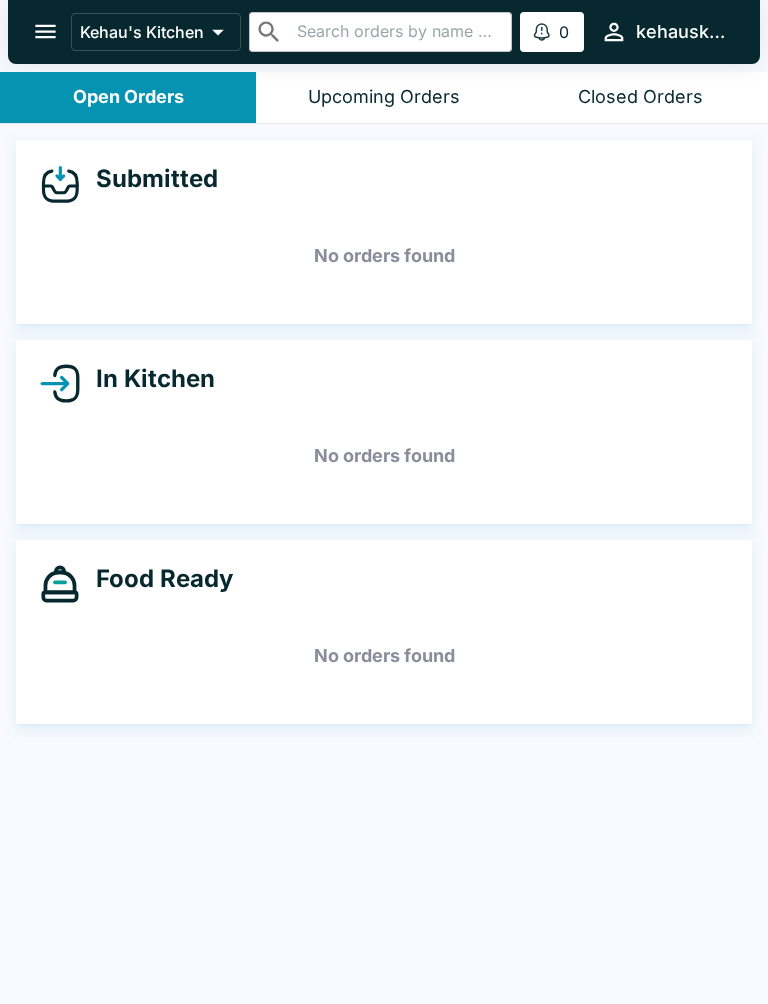 click on "Closed Orders" at bounding box center [640, 97] 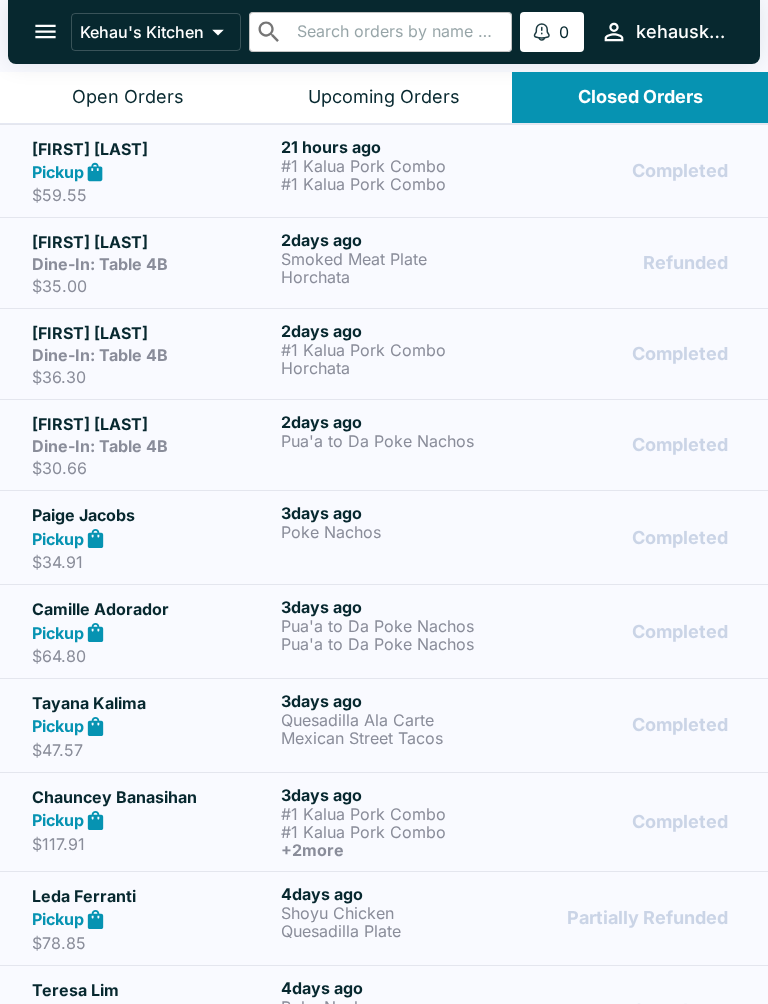 click on "Closed Orders" at bounding box center (640, 97) 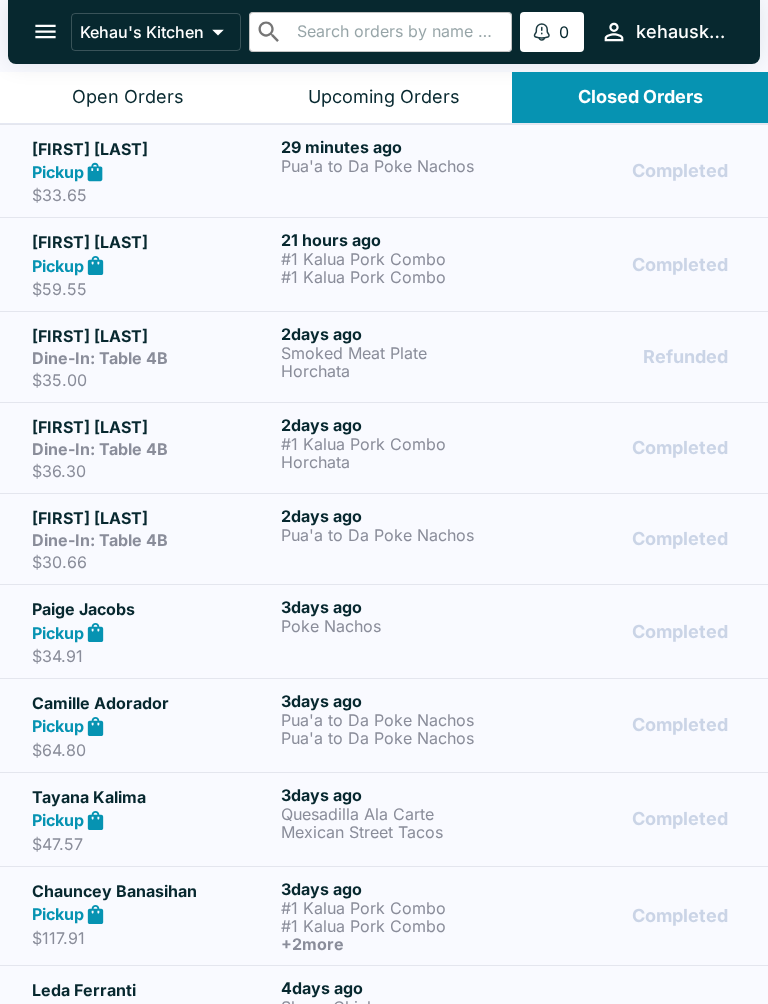 click on "Upcoming Orders" at bounding box center [384, 97] 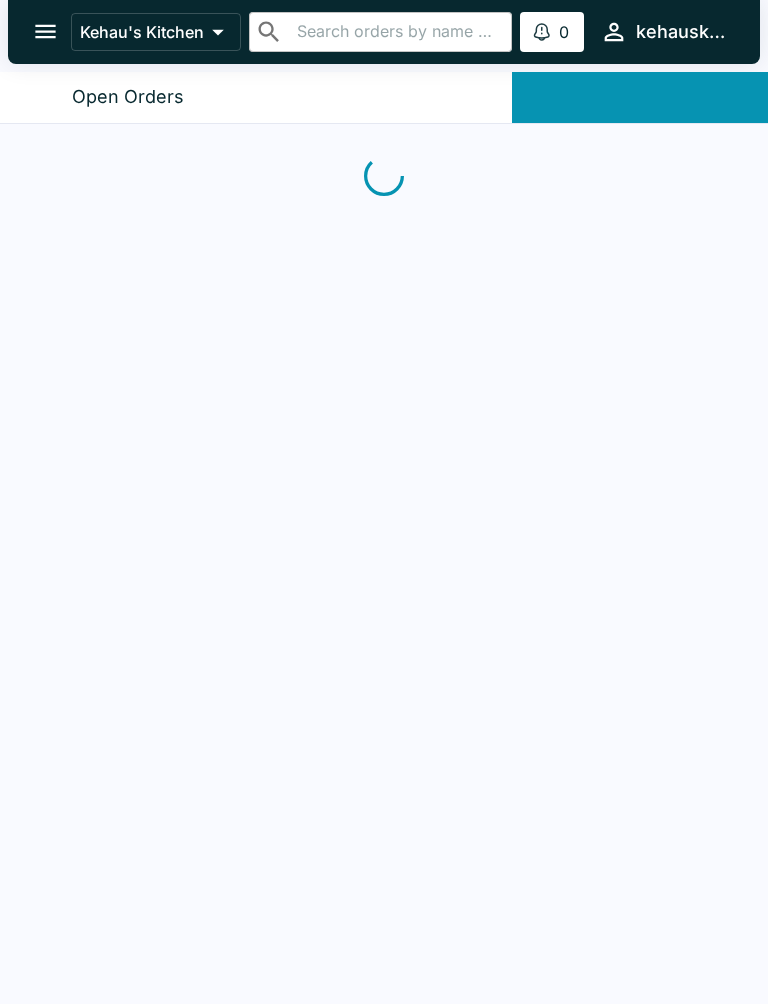 click on "Upcoming Orders" at bounding box center (384, 97) 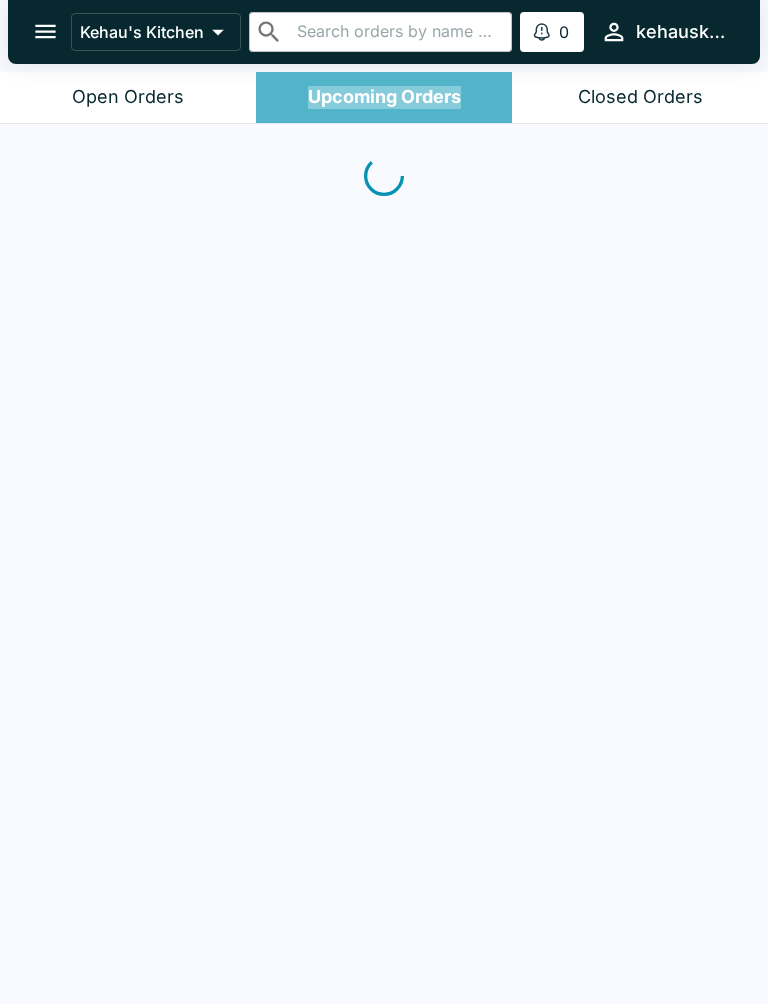 click on "Upcoming Orders" at bounding box center (384, 97) 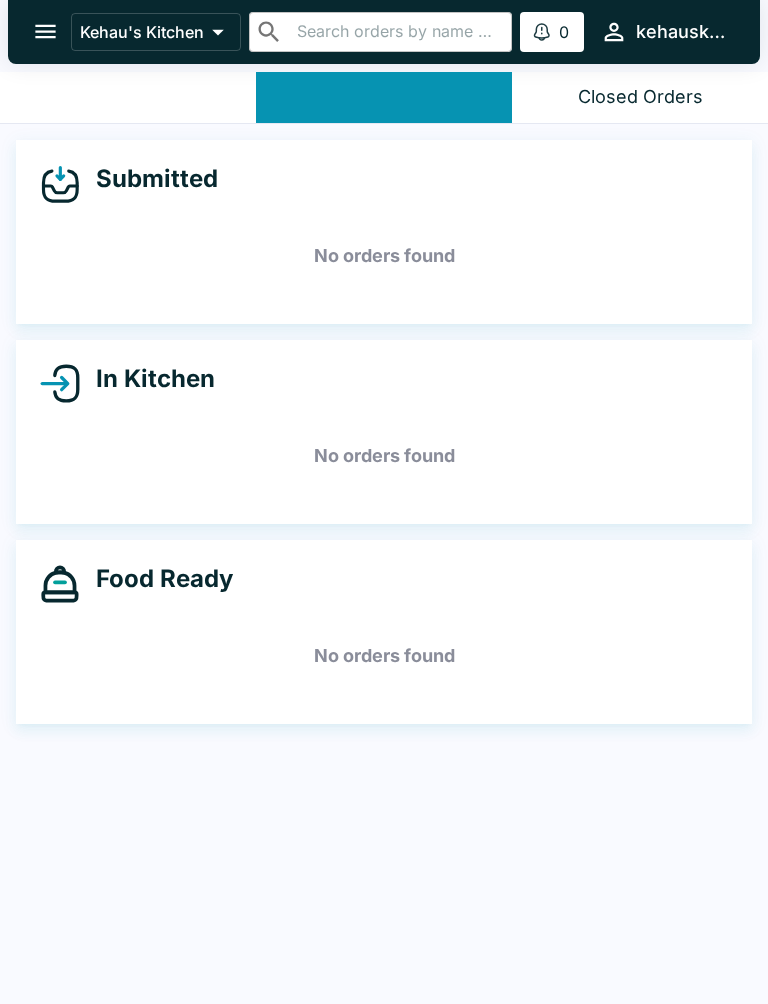 click on "Open Orders" at bounding box center [128, 97] 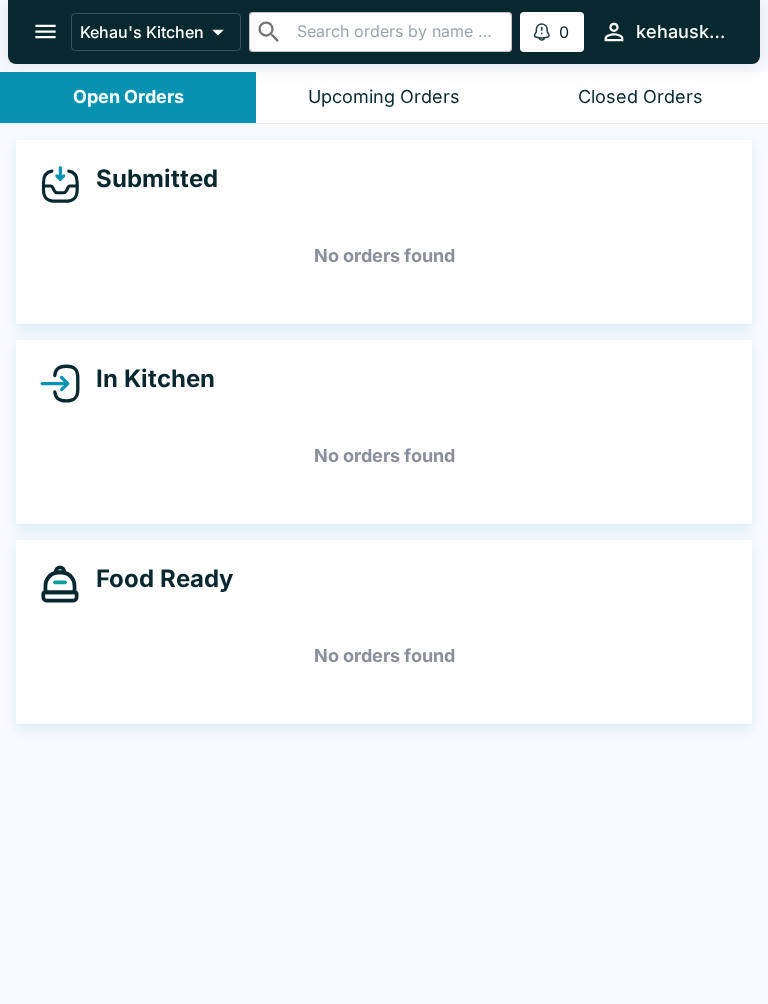 click at bounding box center (45, 31) 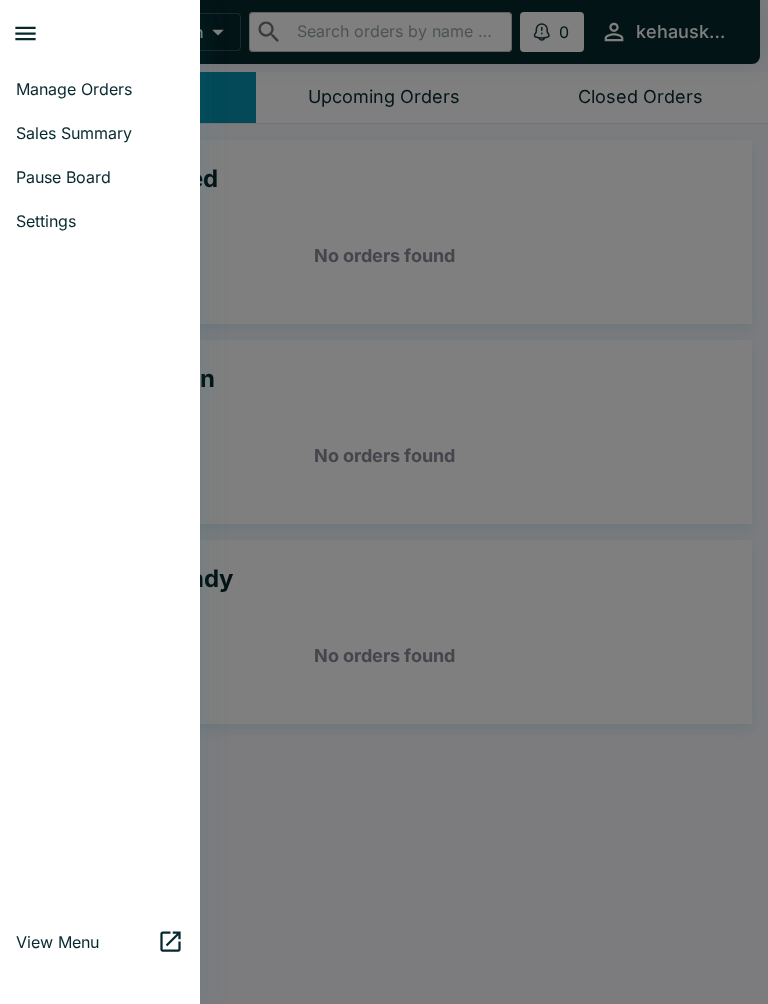click on "Settings" at bounding box center (100, 221) 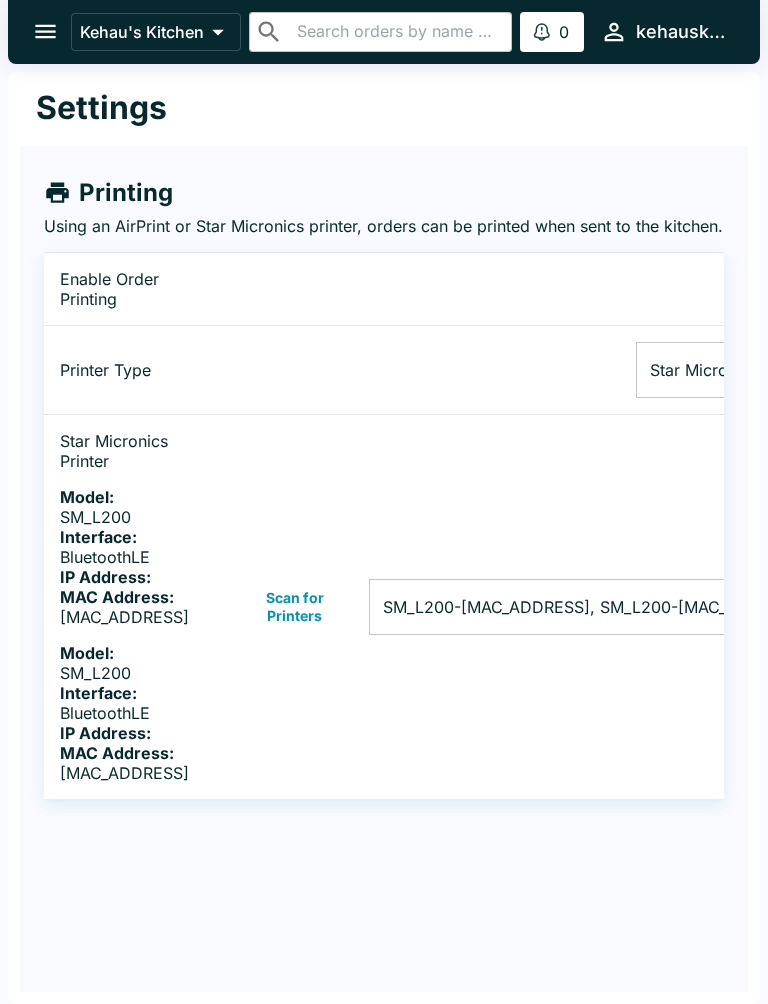 click on "Kehau's Kitchen ​ ​ 0 Alerts kehauskitchen Settings Printing Using an AirPrint or Star Micronics printer, orders can be printed when sent to the kitchen. Enable Order Printing Printer Type Star Micronics Star Micronics ​ Star Micronics Printer Model:   SM_L200 Interface:   BluetoothLE IP Address:   MAC Address:   3481F474E37F Model:   SM_L200 Interface:   BluetoothLE IP Address:   MAC Address:   3481F43977F6 Scan for Printers SM_L200-74E37F, SM_L200-3977F6 3481F474E37F,3481F43977F6 ​ Beluga Kitchen | Kehau's Kitchen Manage Orders Sales Summary Pause Board Settings View Menu Logout" at bounding box center [384, 502] 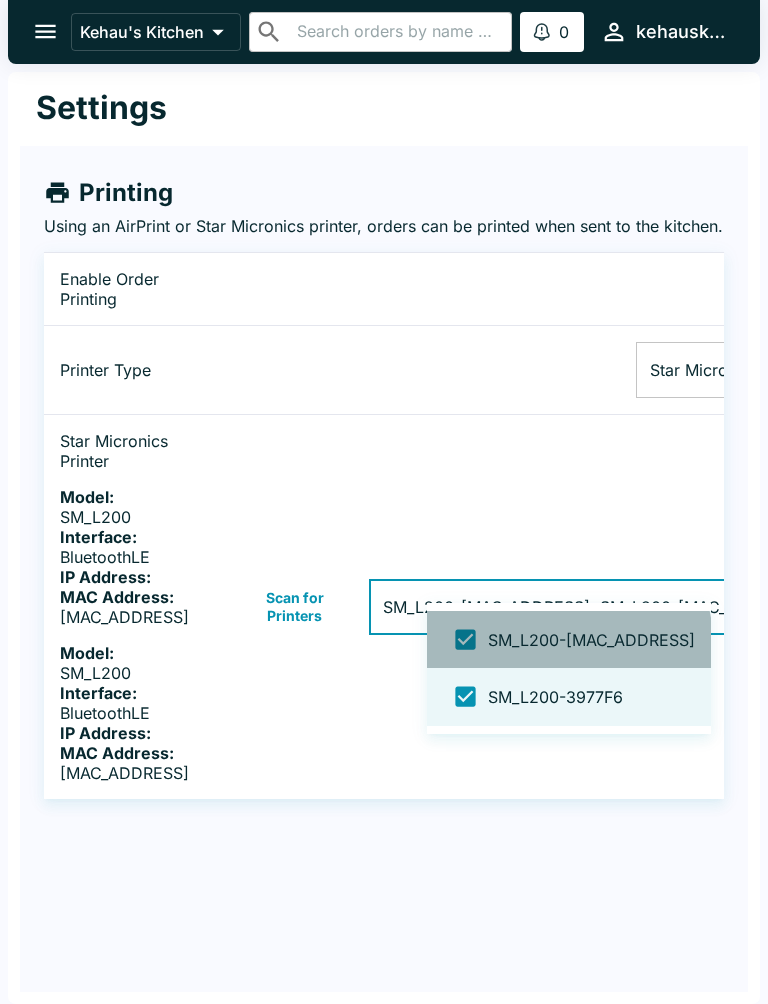 click on "SM_L200-[MAC_ADDRESS]" at bounding box center [591, 640] 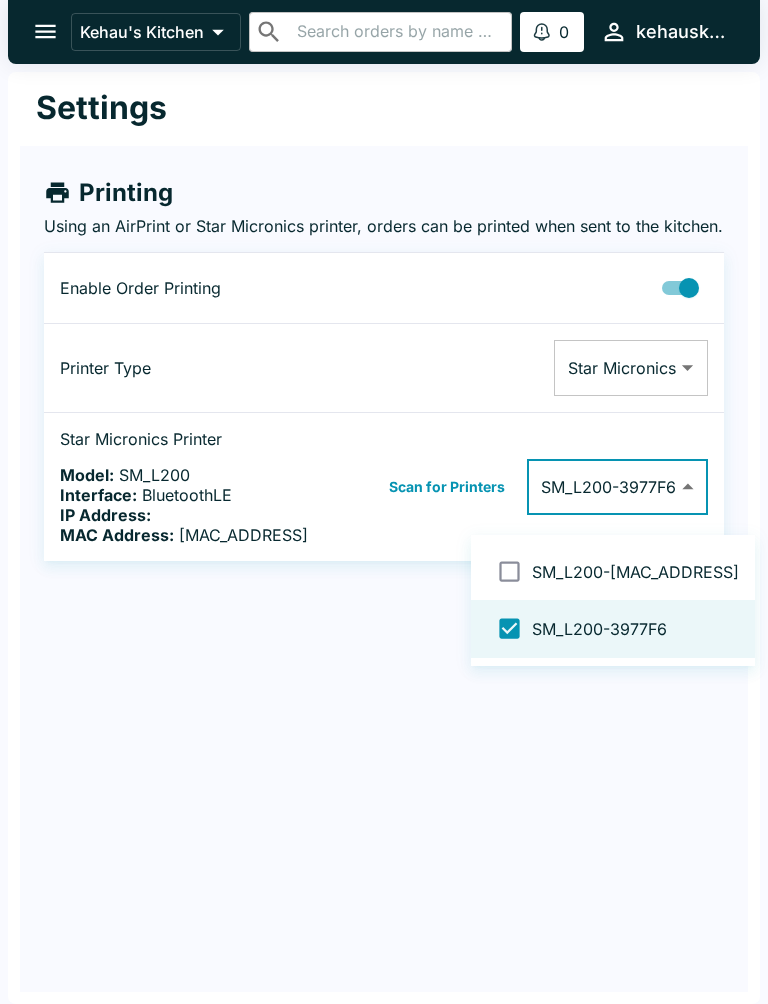 click at bounding box center (384, 502) 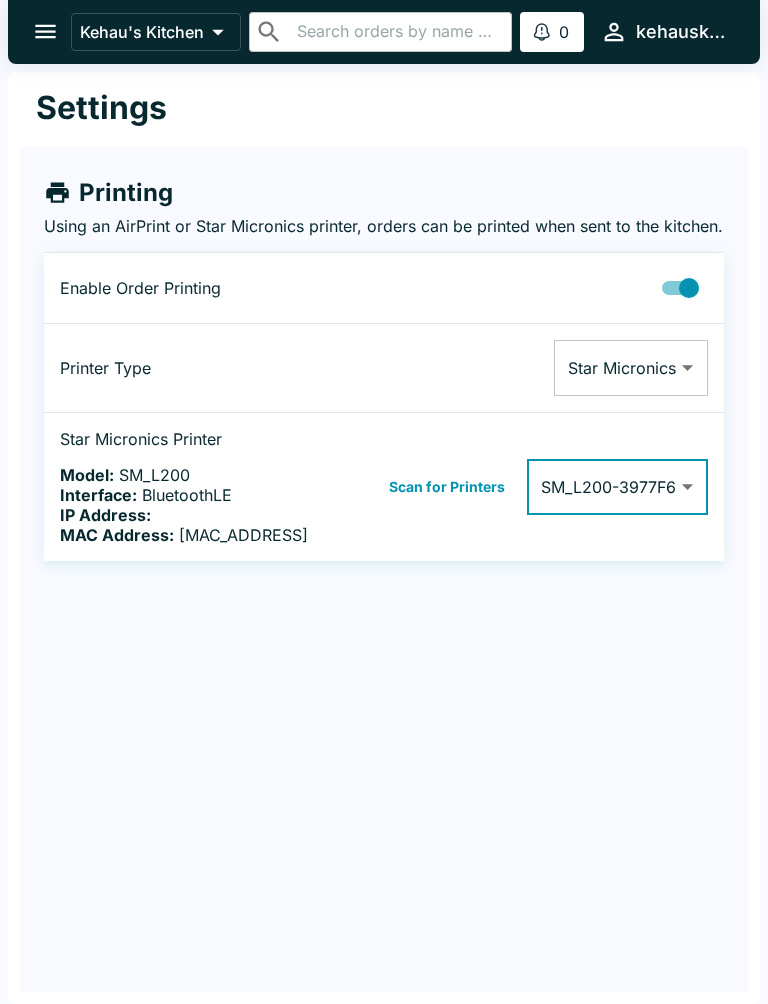 click on "Scan for Printers" at bounding box center [447, 487] 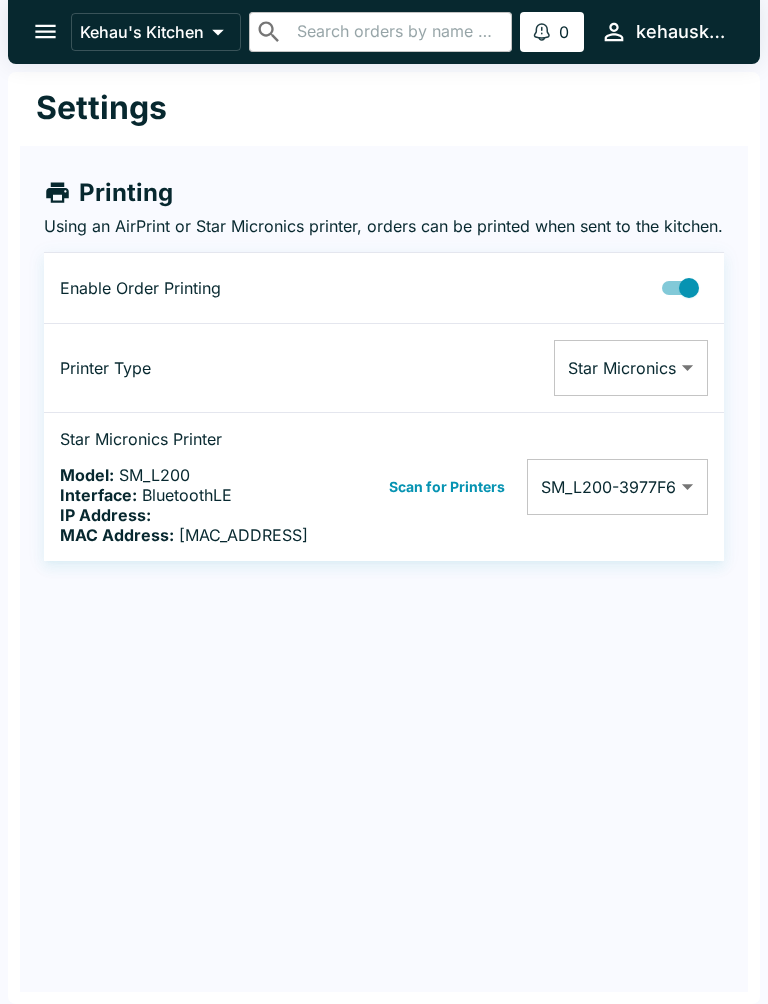 click on "Kehau's Kitchen ​ ​ 0 Alerts kehauskitchen Settings Printing Using an AirPrint or Star Micronics printer, orders can be printed when sent to the kitchen. Enable Order Printing Printer Type Star Micronics Star Micronics ​ Star Micronics Printer Model:   SM_L200 Interface:   BluetoothLE IP Address:   [IP_ADDRESS] Scan for Printers SM_L200-[MAC_ADDRESS] [MAC_ADDRESS] ​ Beluga Kitchen | Kehau's Kitchen Manage Orders Sales Summary Pause Board Settings View Menu Logout" at bounding box center (384, 502) 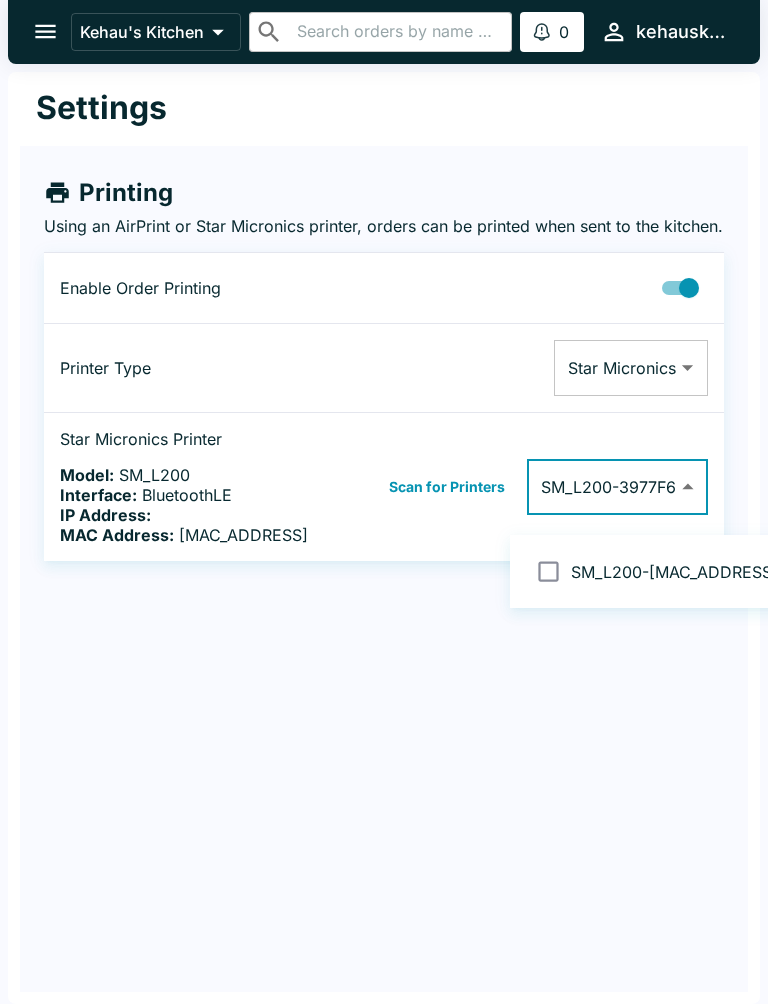click at bounding box center (384, 502) 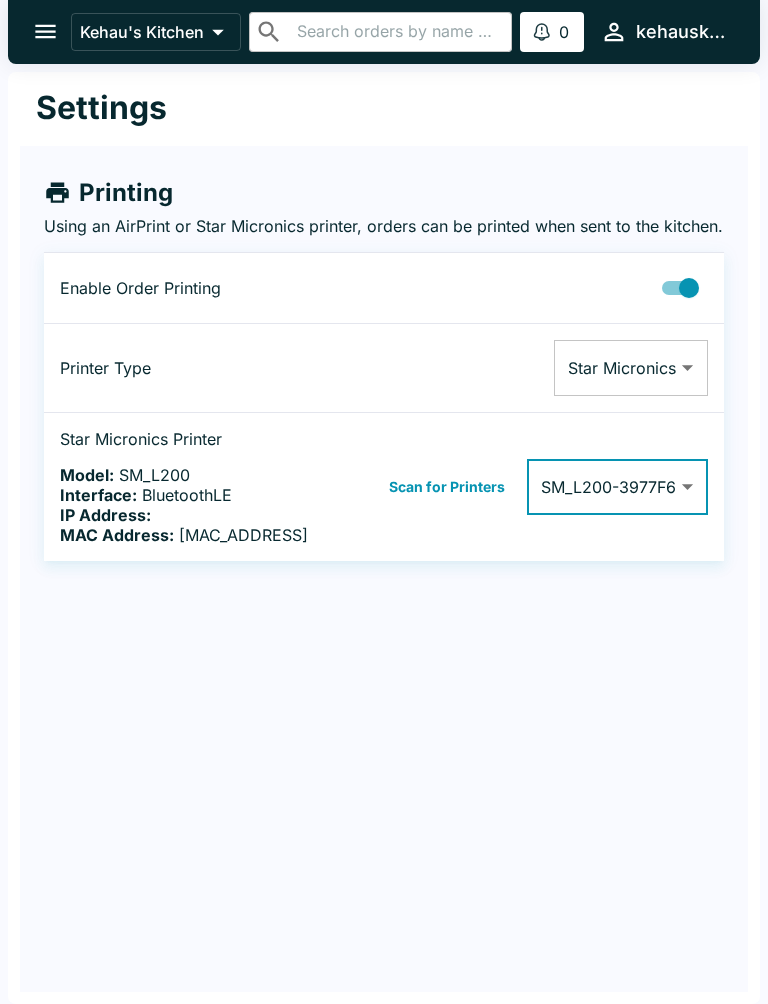 click on "Kehau's Kitchen ​ ​ 0 Alerts kehauskitchen Settings Printing Using an AirPrint or Star Micronics printer, orders can be printed when sent to the kitchen. Enable Order Printing Printer Type Star Micronics Star Micronics ​ Star Micronics Printer Model:   SM_L200 Interface:   BluetoothLE IP Address:   [IP_ADDRESS] Scan for Printers SM_L200-[MAC_ADDRESS] [MAC_ADDRESS] ​ Beluga Kitchen | Kehau's Kitchen Manage Orders Sales Summary Pause Board Settings View Menu Logout" at bounding box center (384, 502) 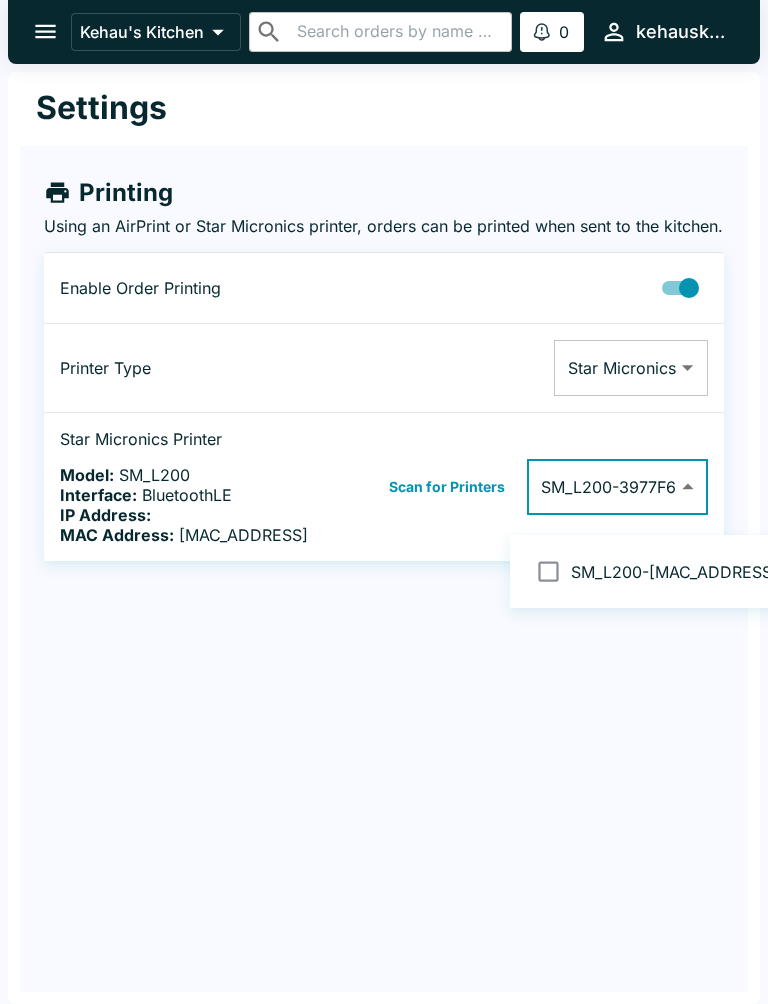 click at bounding box center [384, 502] 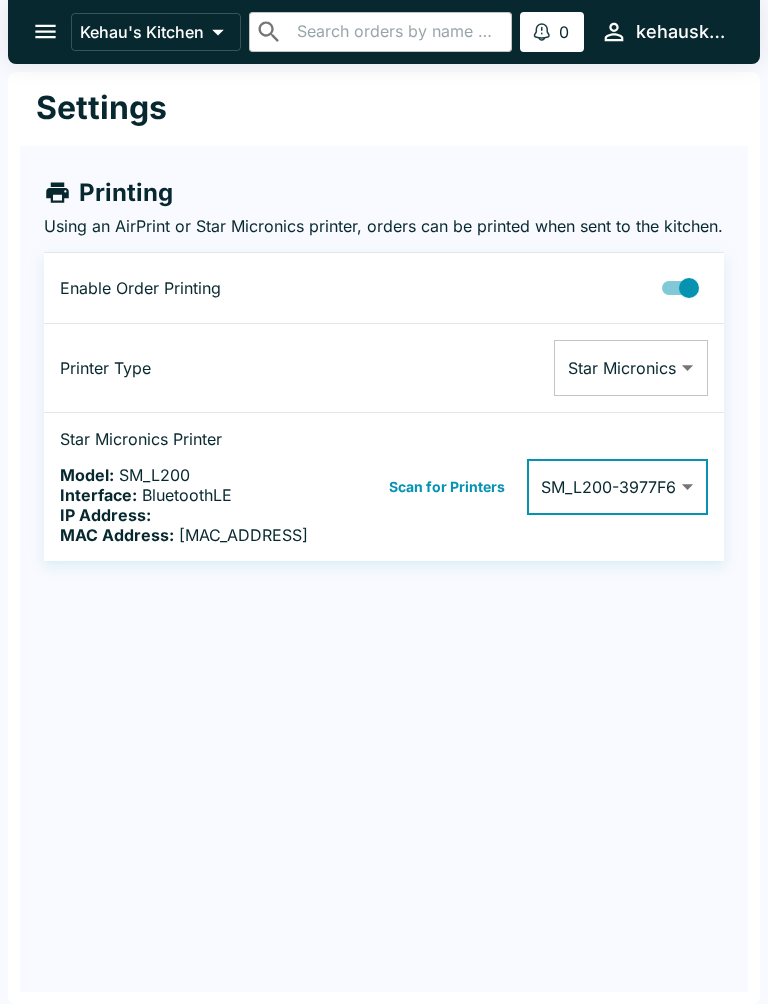 click on "Kehau's Kitchen ​ ​ 0 Alerts kehauskitchen Settings Printing Using an AirPrint or Star Micronics printer, orders can be printed when sent to the kitchen. Enable Order Printing Printer Type Star Micronics Star Micronics ​ Star Micronics Printer Model:   SM_L200 Interface:   BluetoothLE IP Address:   [IP_ADDRESS] Scan for Printers SM_L200-[MAC_ADDRESS] [MAC_ADDRESS] ​ Beluga Kitchen | Kehau's Kitchen Manage Orders Sales Summary Pause Board Settings View Menu Logout" at bounding box center [384, 502] 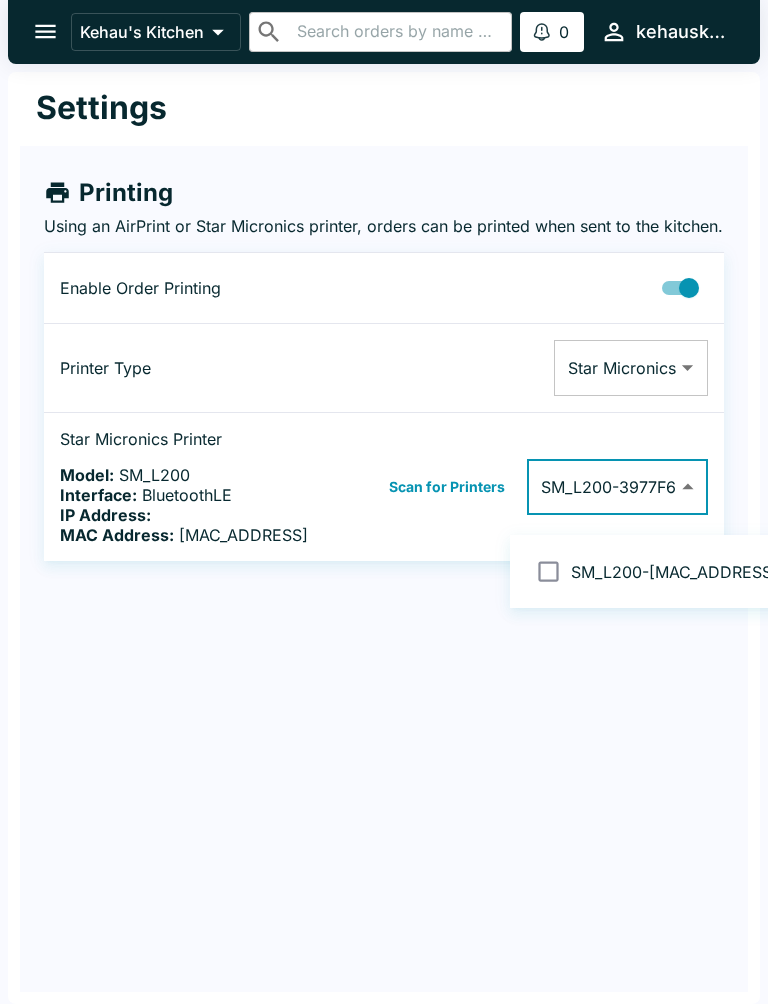 click at bounding box center [384, 502] 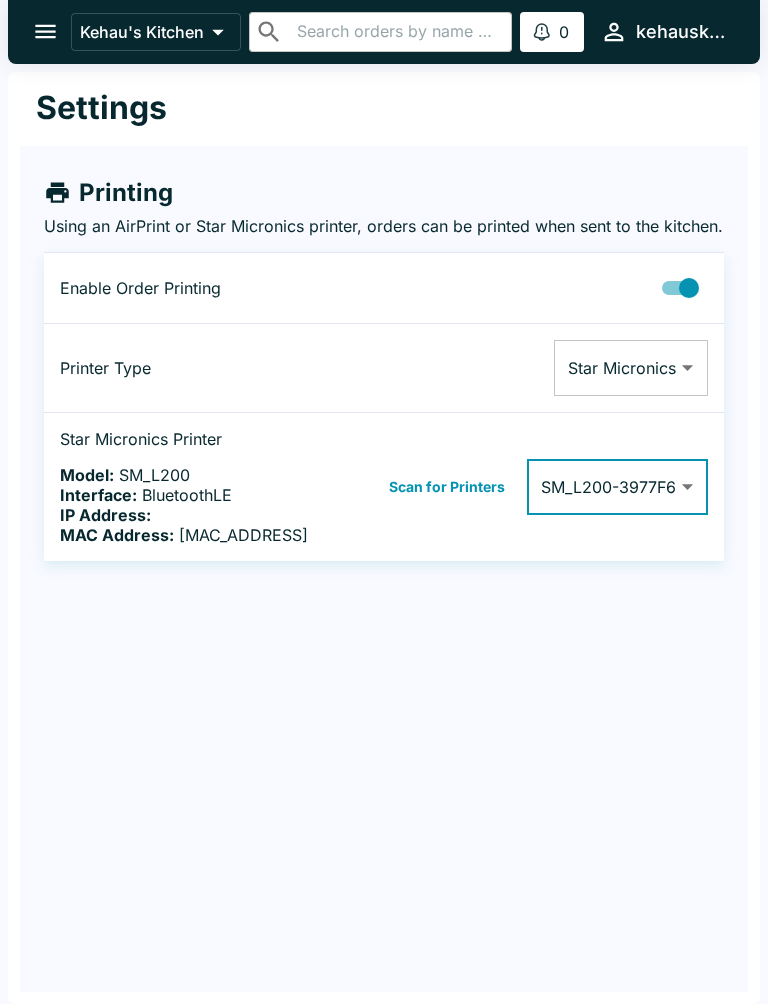 click on "Kehau's Kitchen ​ ​ 0 Alerts kehauskitchen Settings Printing Using an AirPrint or Star Micronics printer, orders can be printed when sent to the kitchen. Enable Order Printing Printer Type Star Micronics Star Micronics ​ Star Micronics Printer Model:   SM_L200 Interface:   BluetoothLE IP Address:   [IP_ADDRESS] Scan for Printers SM_L200-[MAC_ADDRESS] [MAC_ADDRESS] ​ Beluga Kitchen | Kehau's Kitchen Manage Orders Sales Summary Pause Board Settings View Menu Logout" at bounding box center (384, 502) 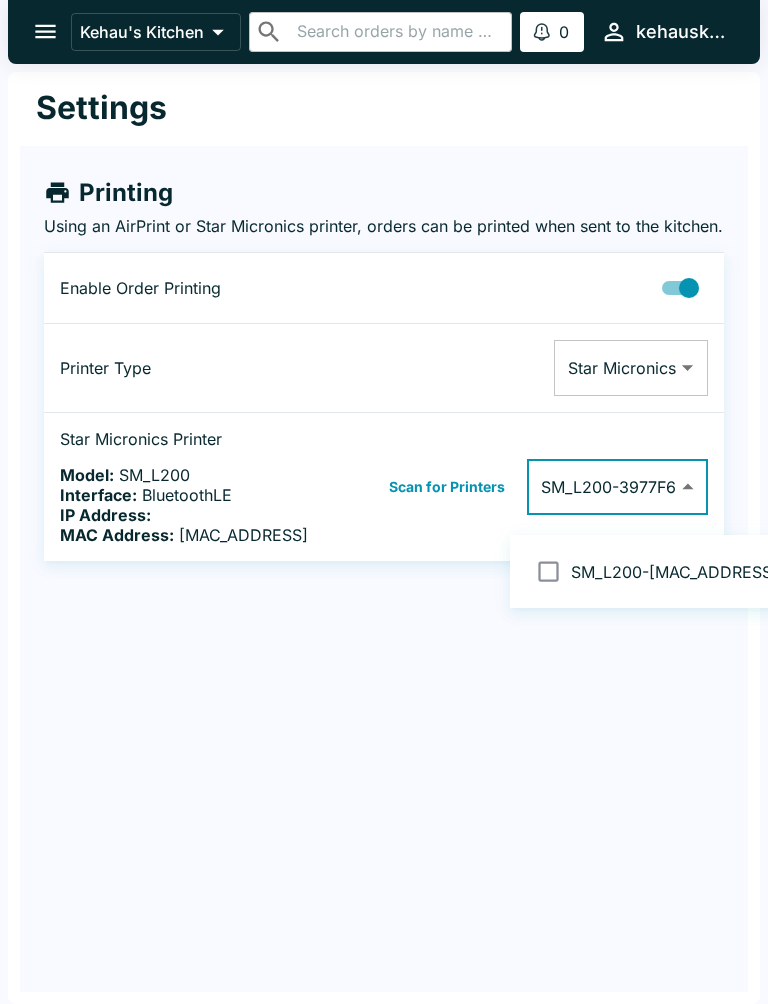 click at bounding box center [548, 571] 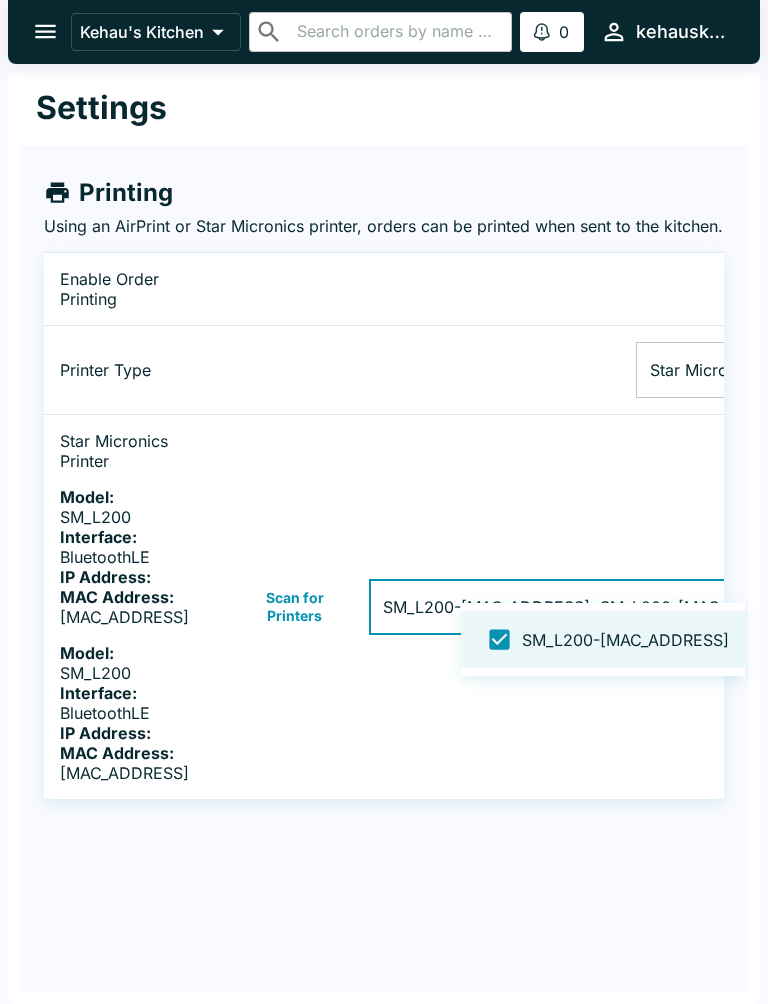click at bounding box center [384, 502] 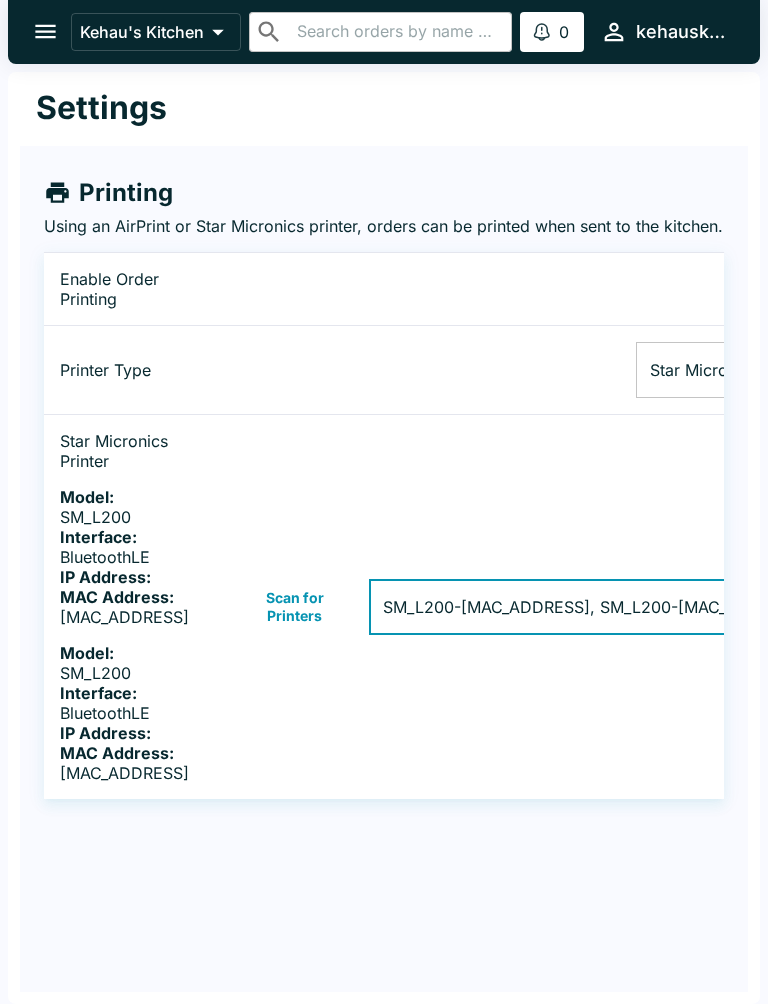 click on "Kehau's Kitchen ​ ​ 0 Alerts kehauskitchen Settings Printing Using an AirPrint or Star Micronics printer, orders can be printed when sent to the kitchen. Enable Order Printing Printer Type Star Micronics Star Micronics ​ Star Micronics Printer Model:   SM_L200 Interface:   BluetoothLE IP Address:   [IP_ADDRESS] MAC Address:   [MAC_ADDRESS] Model:   SM_L200 Interface:   BluetoothLE IP Address:   [IP_ADDRESS] MAC Address:   [MAC_ADDRESS] Scan for Printers SM_L200-[MAC_ADDRESS], SM_L200-[MAC_ADDRESS] [MAC_ADDRESS],[MAC_ADDRESS] ​ Beluga Kitchen | Kehau's Kitchen Manage Orders Sales Summary Pause Board Settings View Menu Logout" at bounding box center (384, 502) 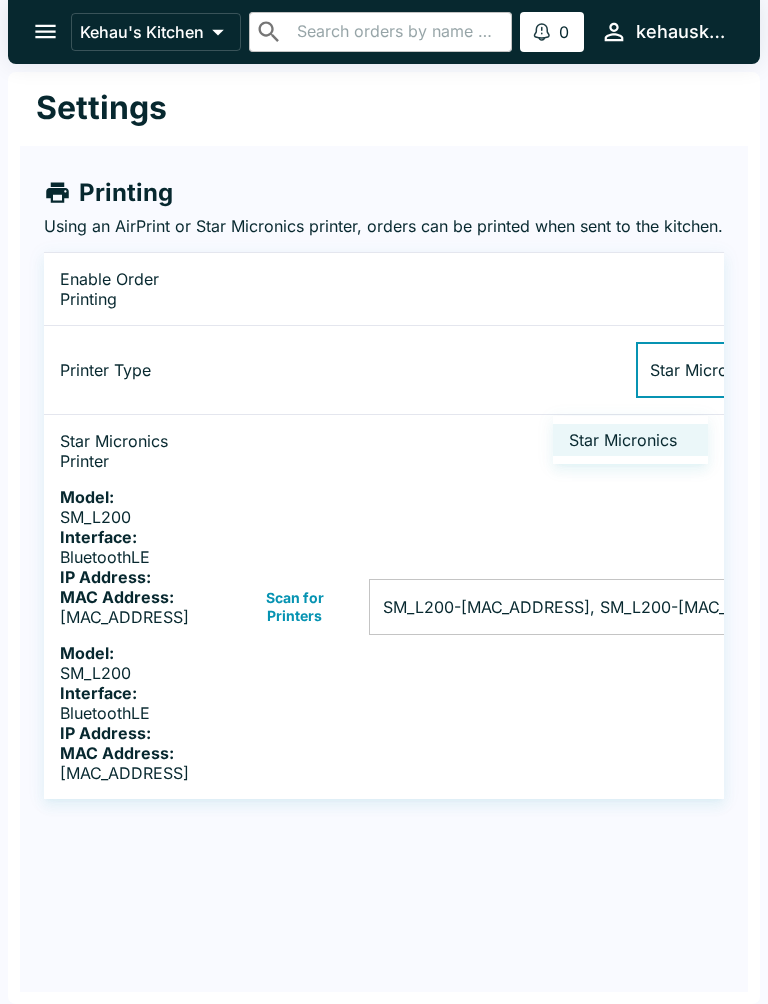 click at bounding box center (384, 502) 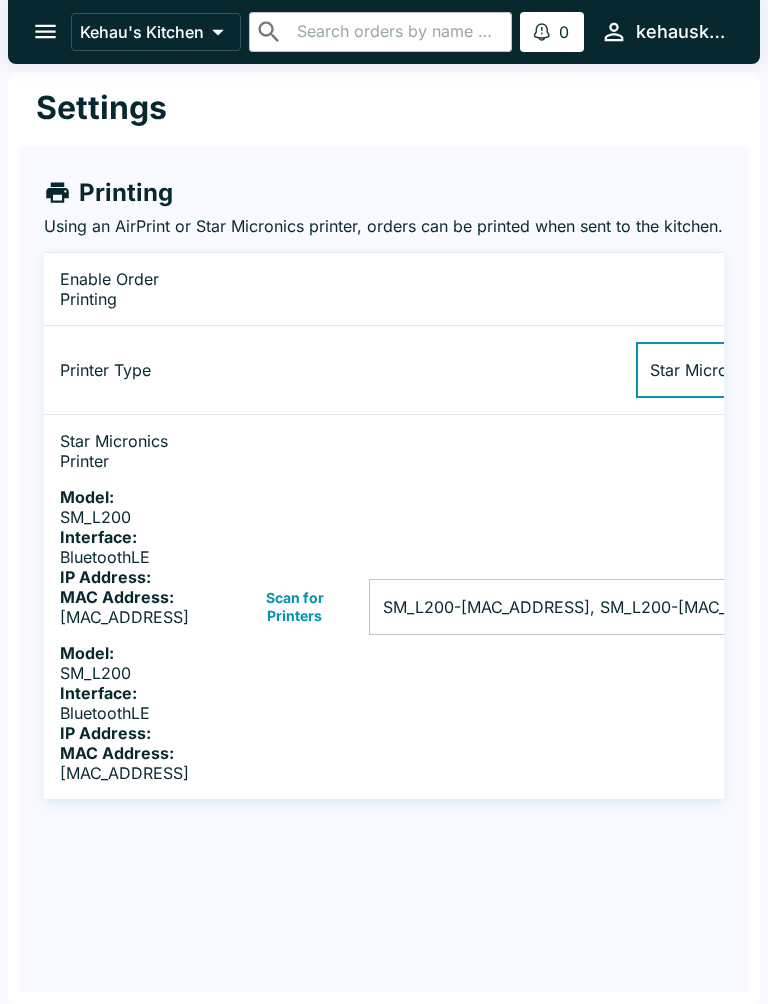click on "Kehau's Kitchen ​ ​ 0 Alerts kehauskitchen Settings Printing Using an AirPrint or Star Micronics printer, orders can be printed when sent to the kitchen. Enable Order Printing Printer Type Star Micronics Star Micronics ​ Star Micronics Printer Model:   SM_L200 Interface:   BluetoothLE IP Address:   [IP_ADDRESS] MAC Address:   [MAC_ADDRESS] Model:   SM_L200 Interface:   BluetoothLE IP Address:   [IP_ADDRESS] MAC Address:   [MAC_ADDRESS] Scan for Printers SM_L200-[MAC_ADDRESS], SM_L200-[MAC_ADDRESS] [MAC_ADDRESS],[MAC_ADDRESS] ​ Beluga Kitchen | Kehau's Kitchen Manage Orders Sales Summary Pause Board Settings View Menu Logout Star Micronics" at bounding box center [384, 502] 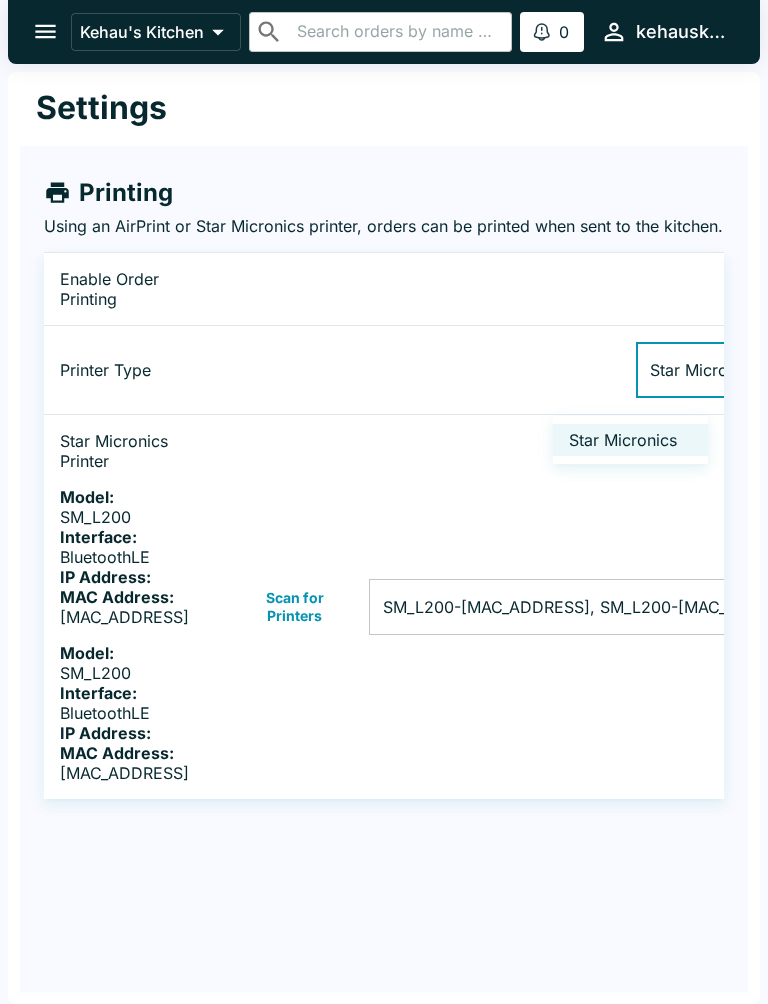 click on "Star Micronics" at bounding box center (630, 440) 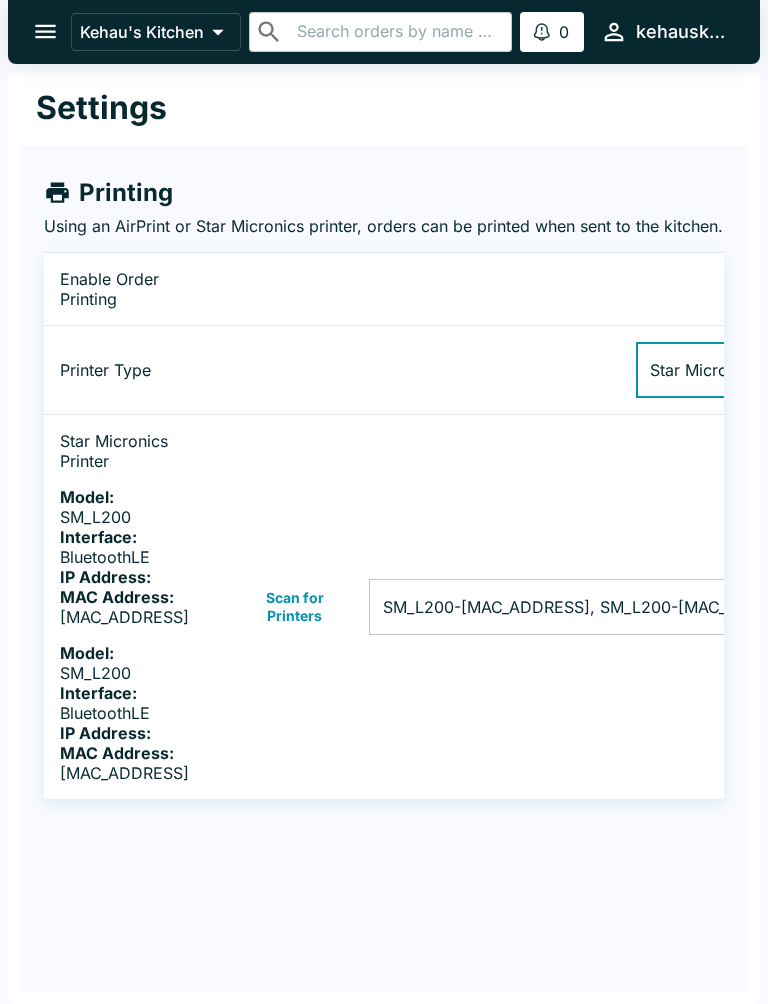 click on "Kehau's Kitchen ​ ​ 0 Alerts kehauskitchen Settings Printing Using an AirPrint or Star Micronics printer, orders can be printed when sent to the kitchen. Enable Order Printing Printer Type Star Micronics Star Micronics ​ Star Micronics Printer Model:   SM_L200 Interface:   BluetoothLE IP Address:   [IP_ADDRESS] MAC Address:   [MAC_ADDRESS] Model:   SM_L200 Interface:   BluetoothLE IP Address:   [IP_ADDRESS] MAC Address:   [MAC_ADDRESS] Scan for Printers SM_L200-[MAC_ADDRESS], SM_L200-[MAC_ADDRESS] [MAC_ADDRESS],[MAC_ADDRESS] ​ Beluga Kitchen | Kehau's Kitchen Manage Orders Sales Summary Pause Board Settings View Menu Logout" at bounding box center (384, 502) 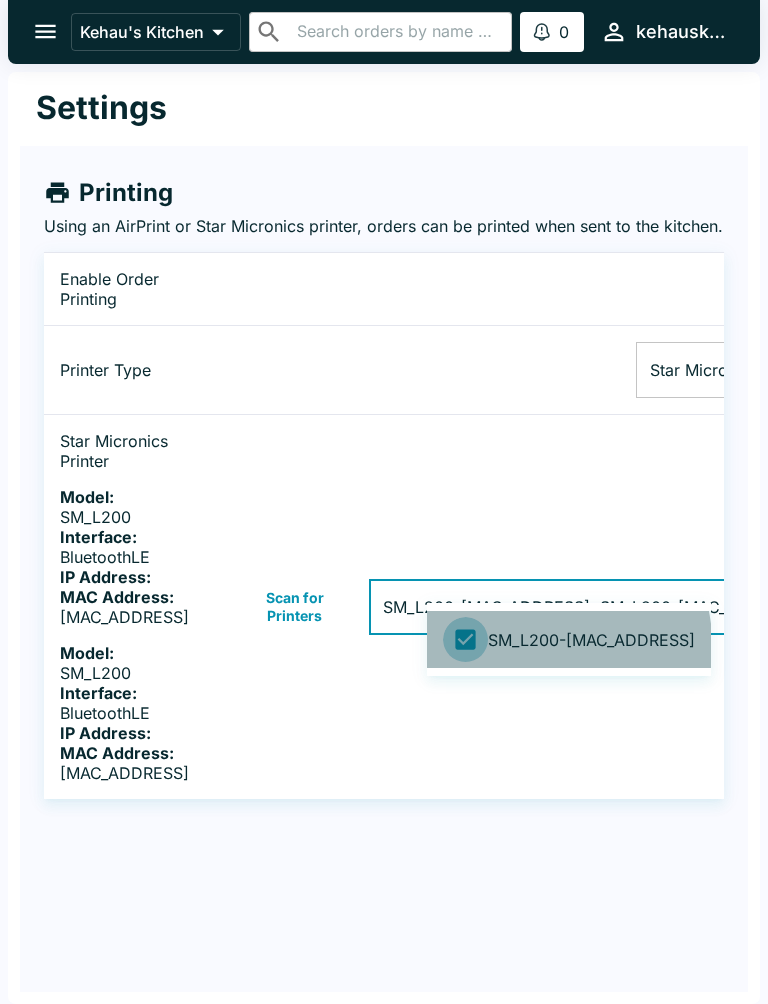 click at bounding box center (465, 639) 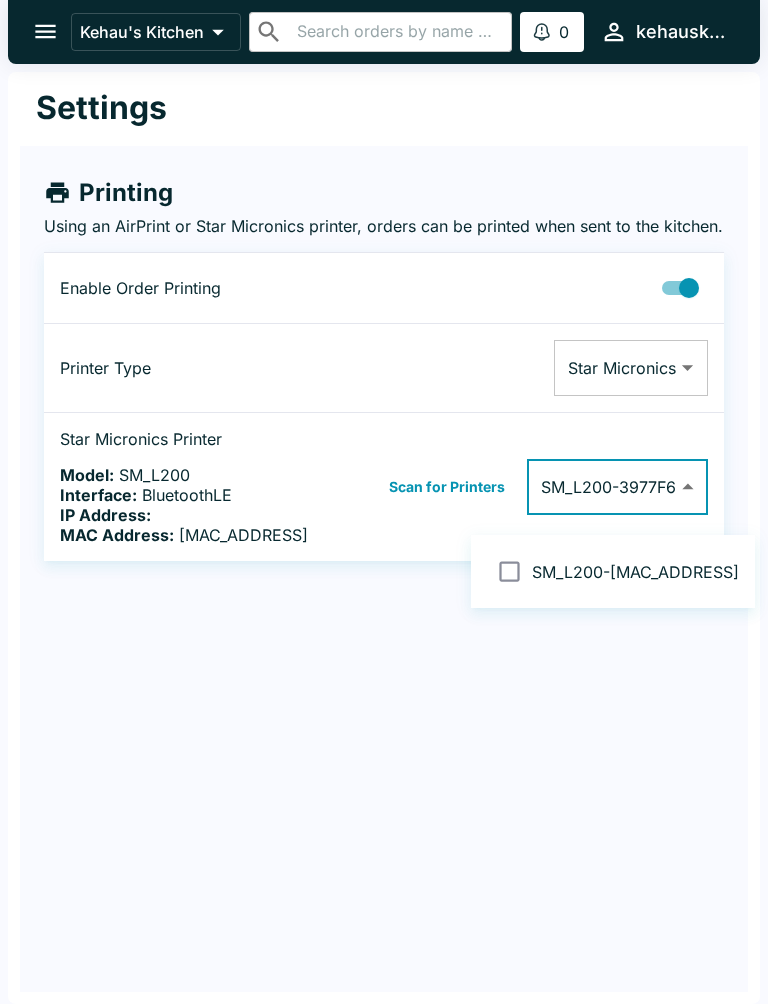 click at bounding box center [509, 571] 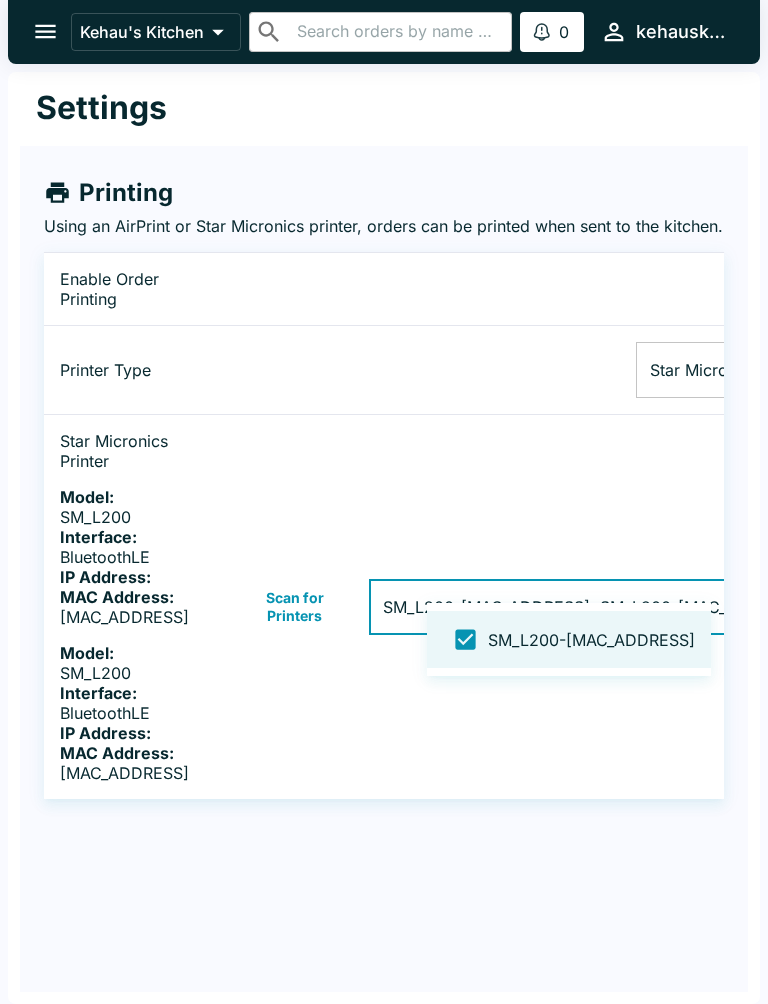 click at bounding box center (384, 502) 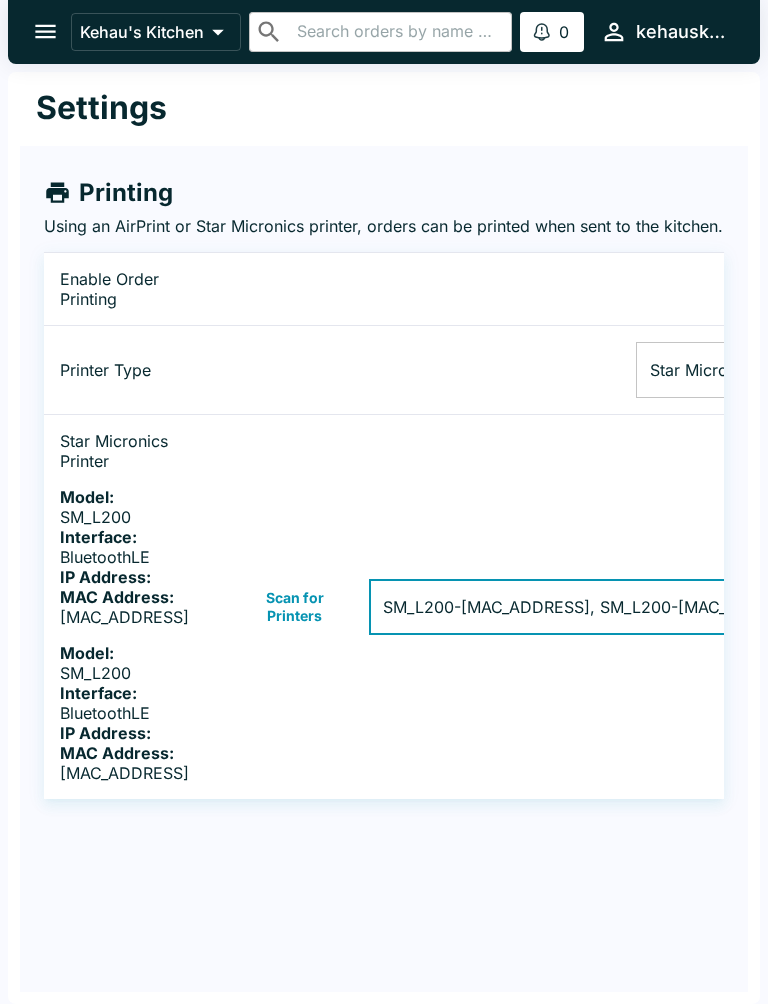 click on "Kehau's Kitchen ​ ​ 0 Alerts kehauskitchen Settings Printing Using an AirPrint or Star Micronics printer, orders can be printed when sent to the kitchen. Enable Order Printing Printer Type Star Micronics Star Micronics ​ Star Micronics Printer Model:   SM_L200 Interface:   BluetoothLE IP Address:   [IP_ADDRESS] MAC Address:   [MAC_ADDRESS] Model:   SM_L200 Interface:   BluetoothLE IP Address:   [IP_ADDRESS] MAC Address:   [MAC_ADDRESS] Scan for Printers SM_L200-[MAC_ADDRESS], SM_L200-[MAC_ADDRESS] [MAC_ADDRESS],[MAC_ADDRESS] ​ Beluga Kitchen | Kehau's Kitchen Manage Orders Sales Summary Pause Board Settings View Menu Logout" at bounding box center [384, 502] 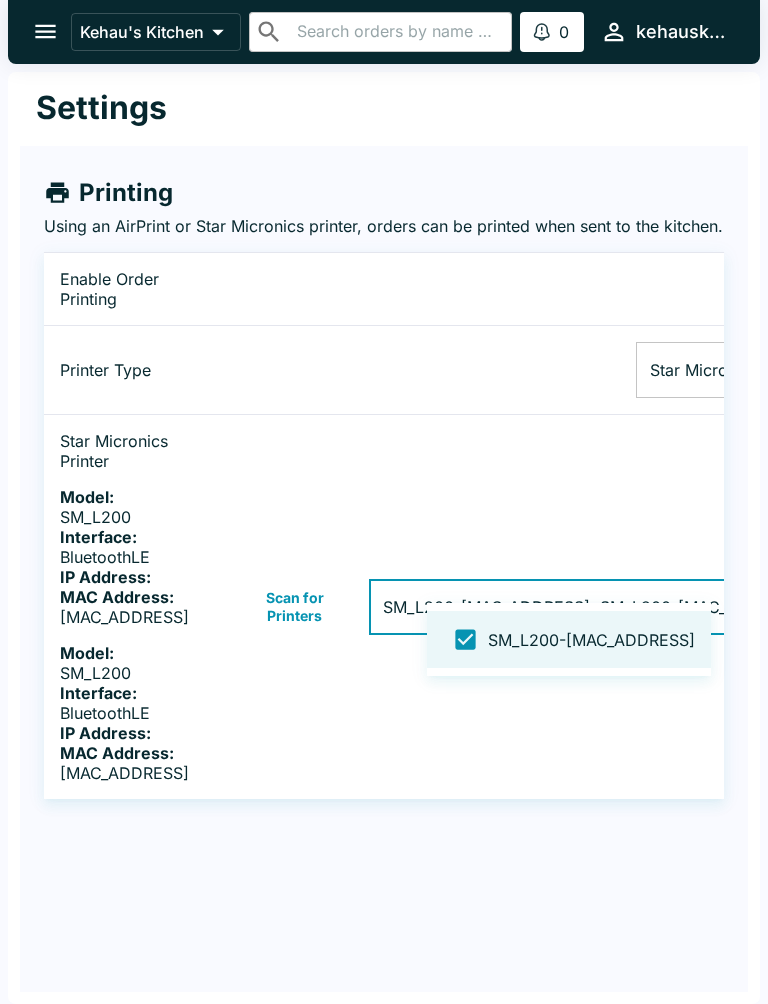 click at bounding box center [384, 502] 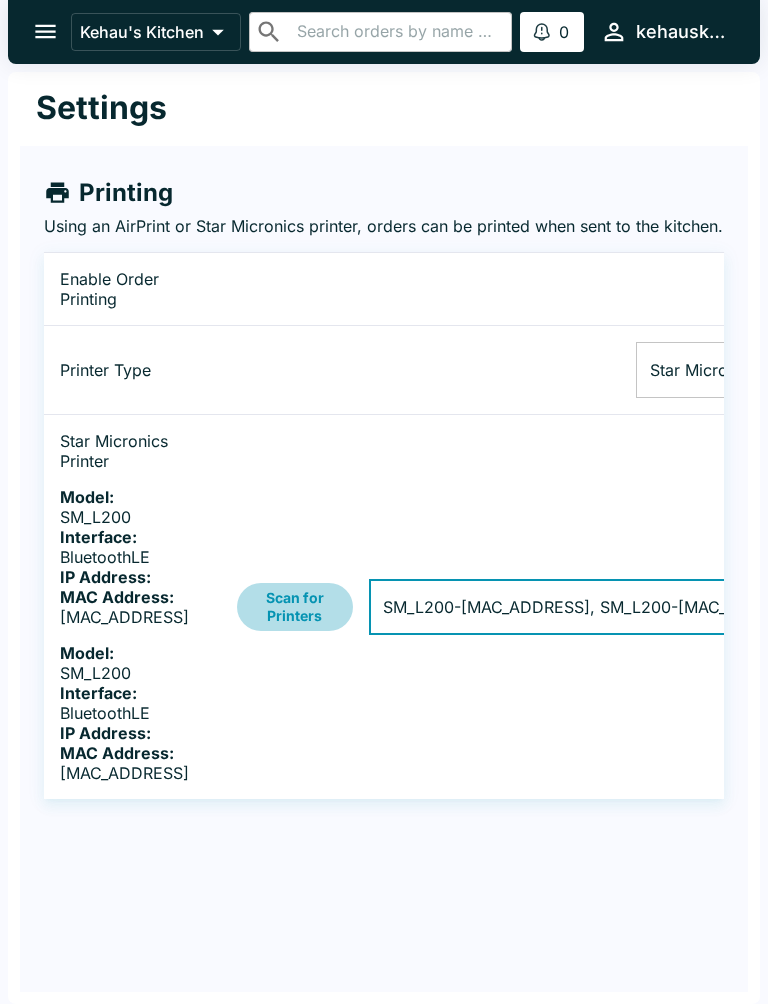 click on "Scan for Printers" at bounding box center (295, 607) 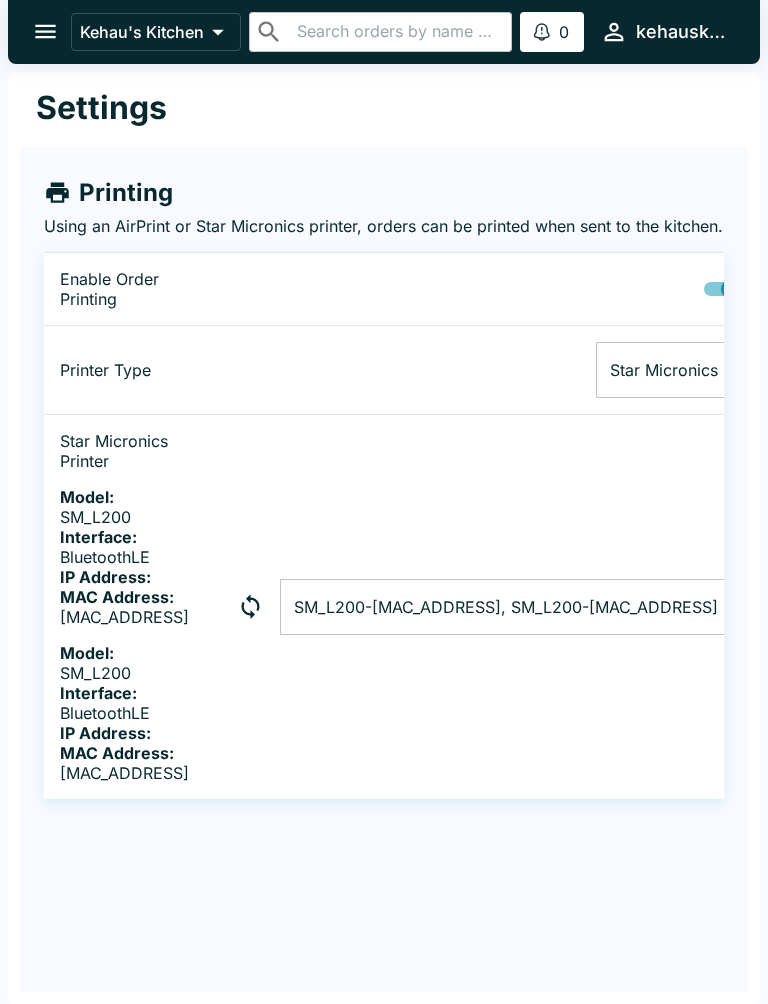 click on "kehauskitchen" at bounding box center [682, 32] 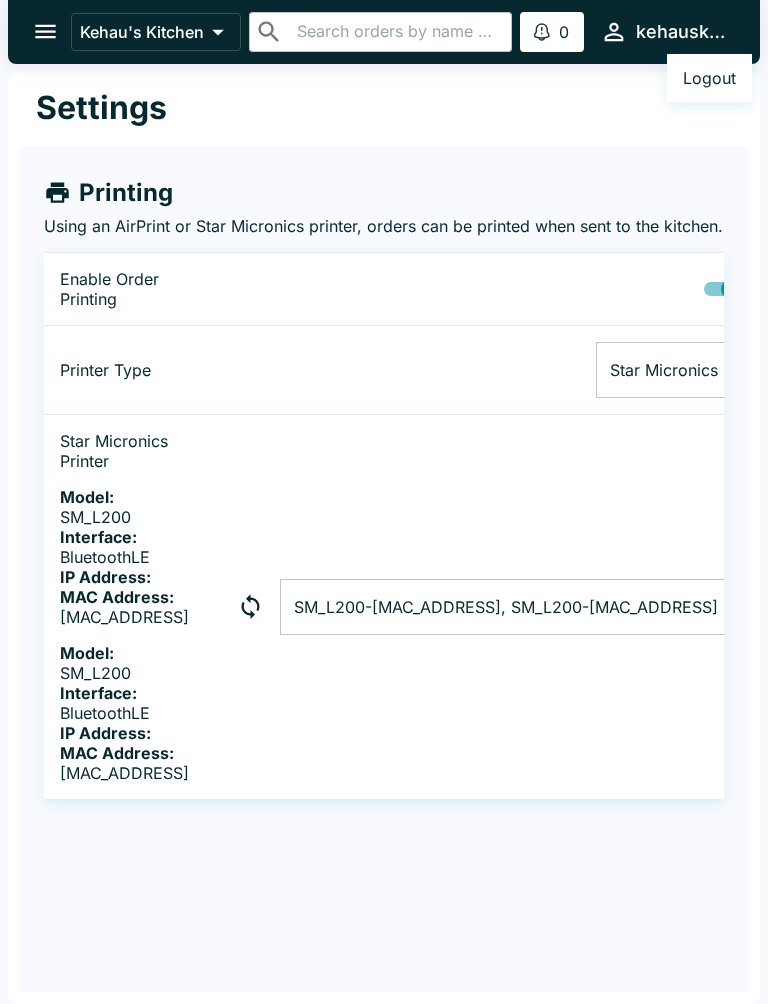 click on "Logout" at bounding box center [709, 78] 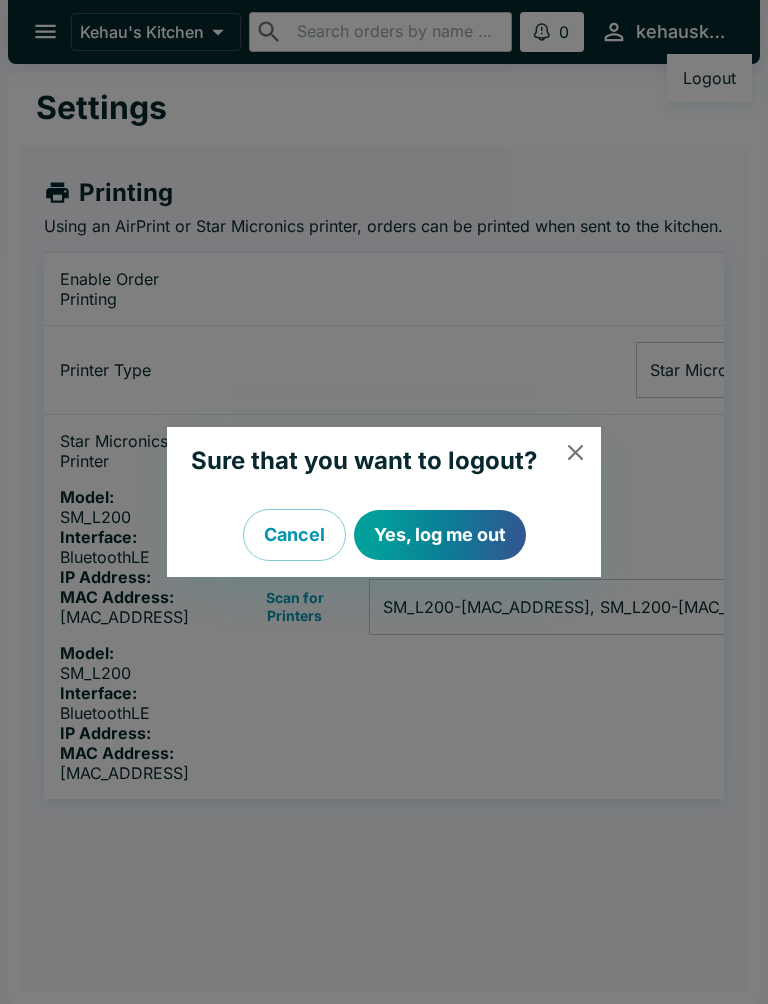 click on "Cancel" at bounding box center [294, 535] 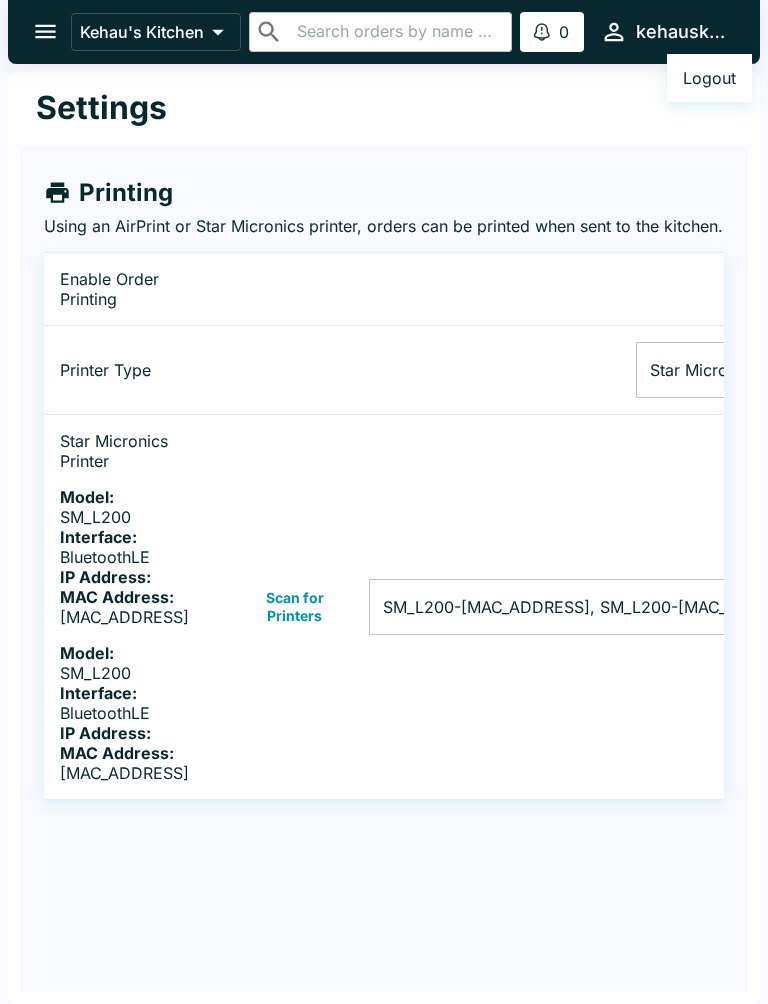 click at bounding box center (384, 502) 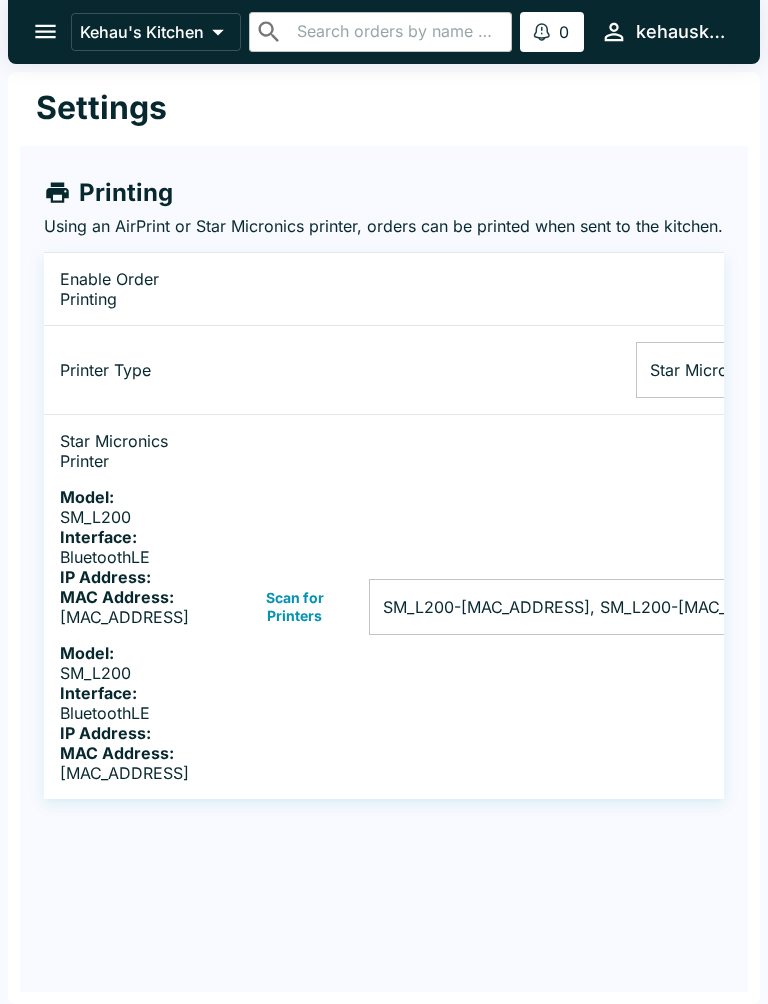 click on "kehauskitchen" at bounding box center [682, 32] 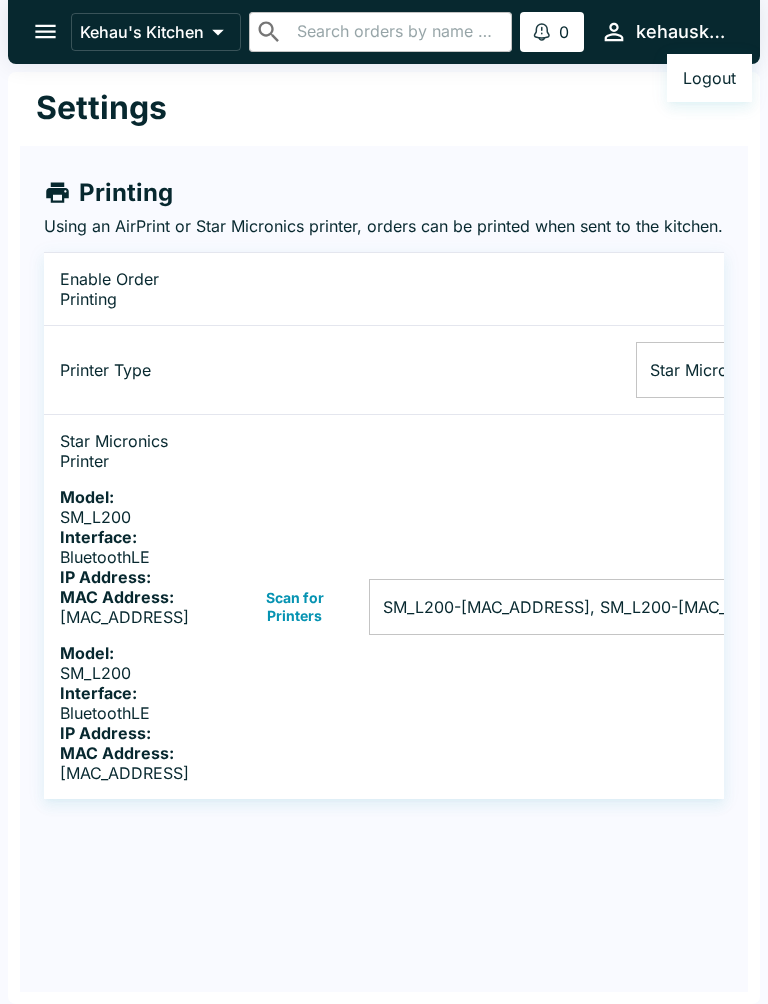 click at bounding box center (384, 502) 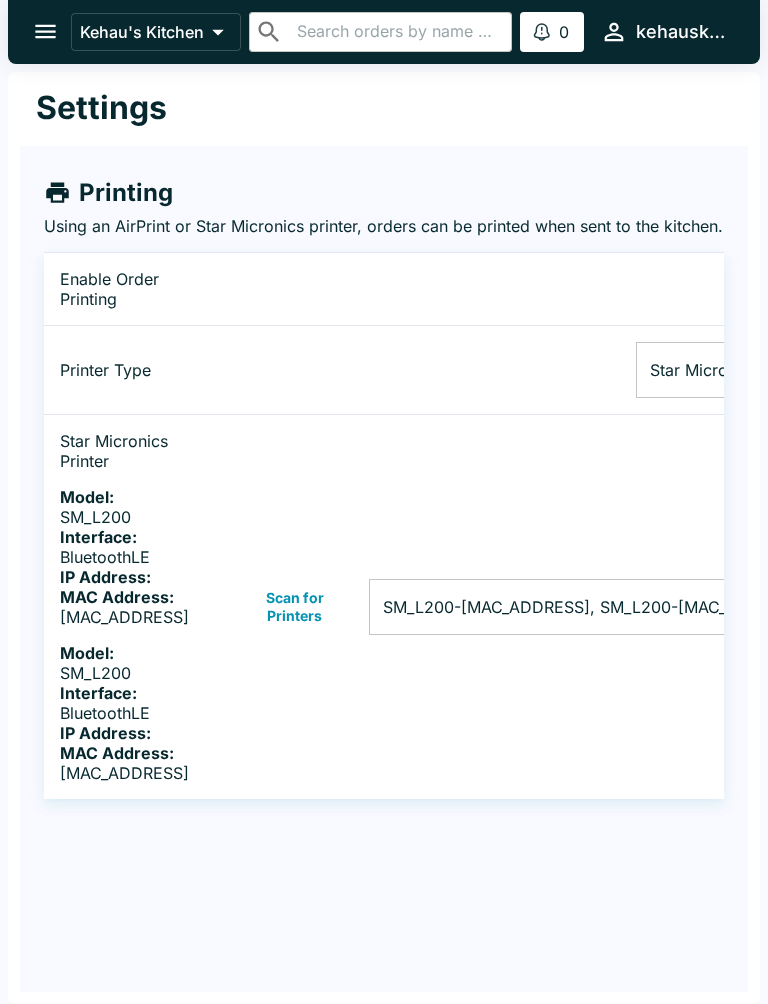 click 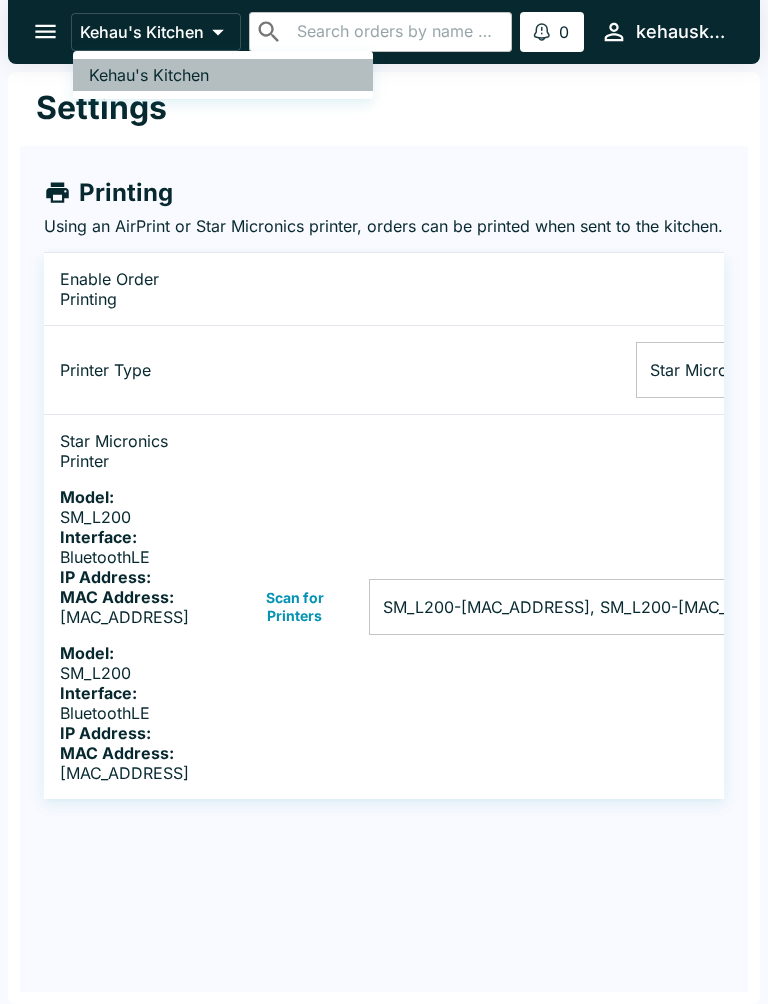 click on "Kehau's Kitchen" at bounding box center (149, 75) 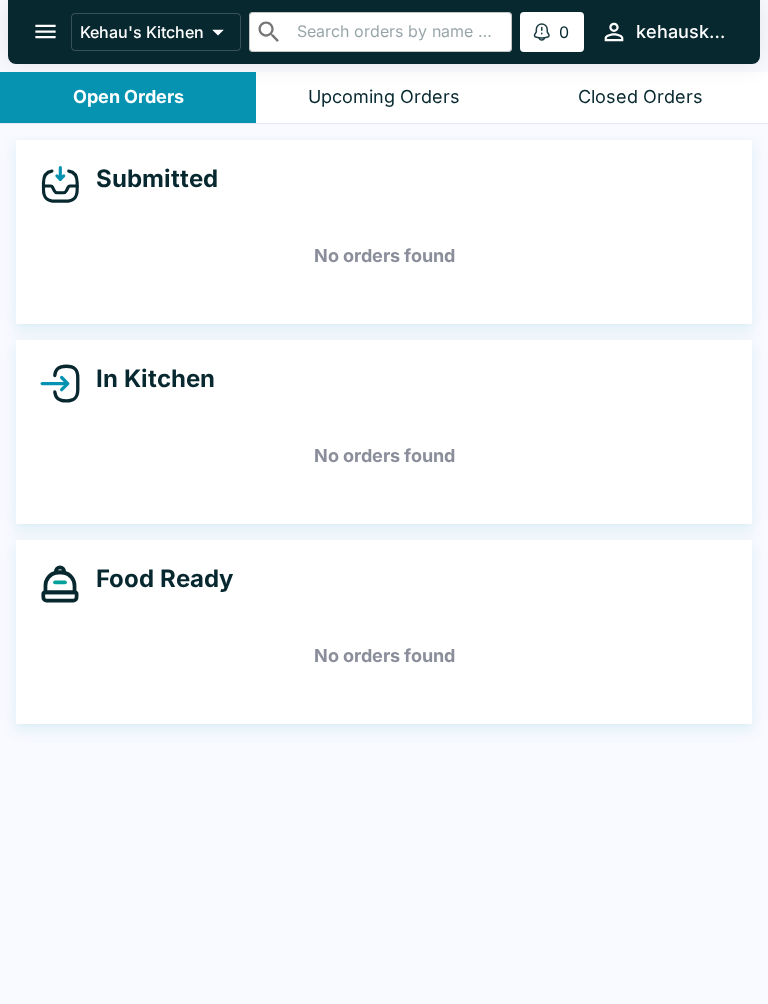 click on "Closed Orders" at bounding box center [640, 97] 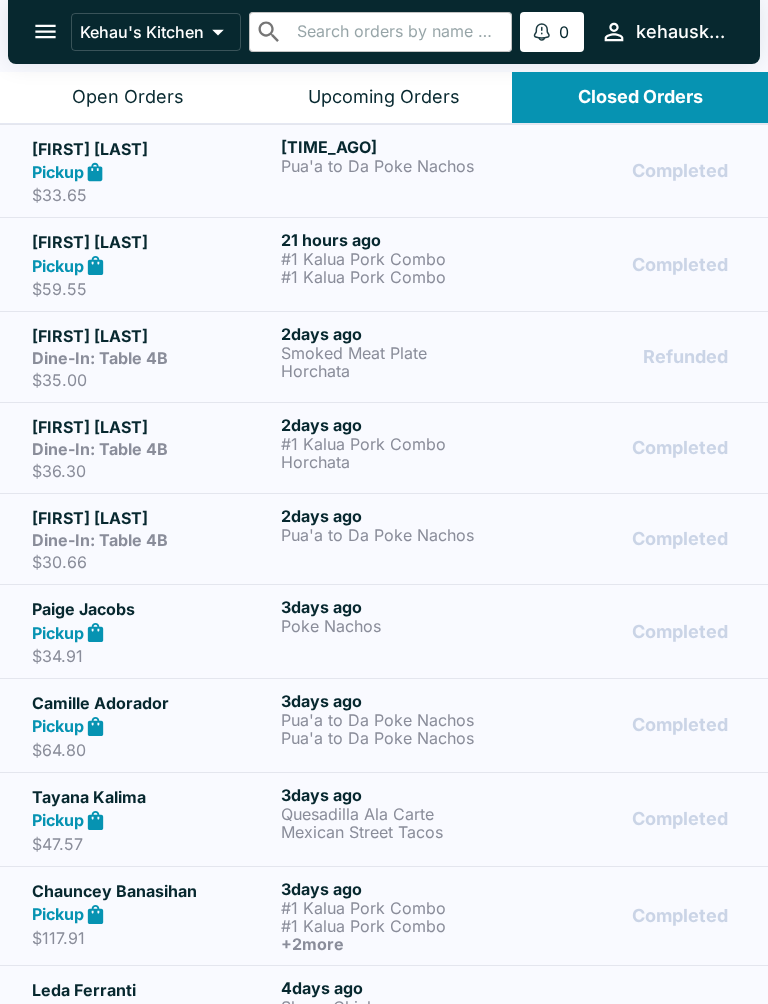 click on "Closed Orders" at bounding box center [640, 97] 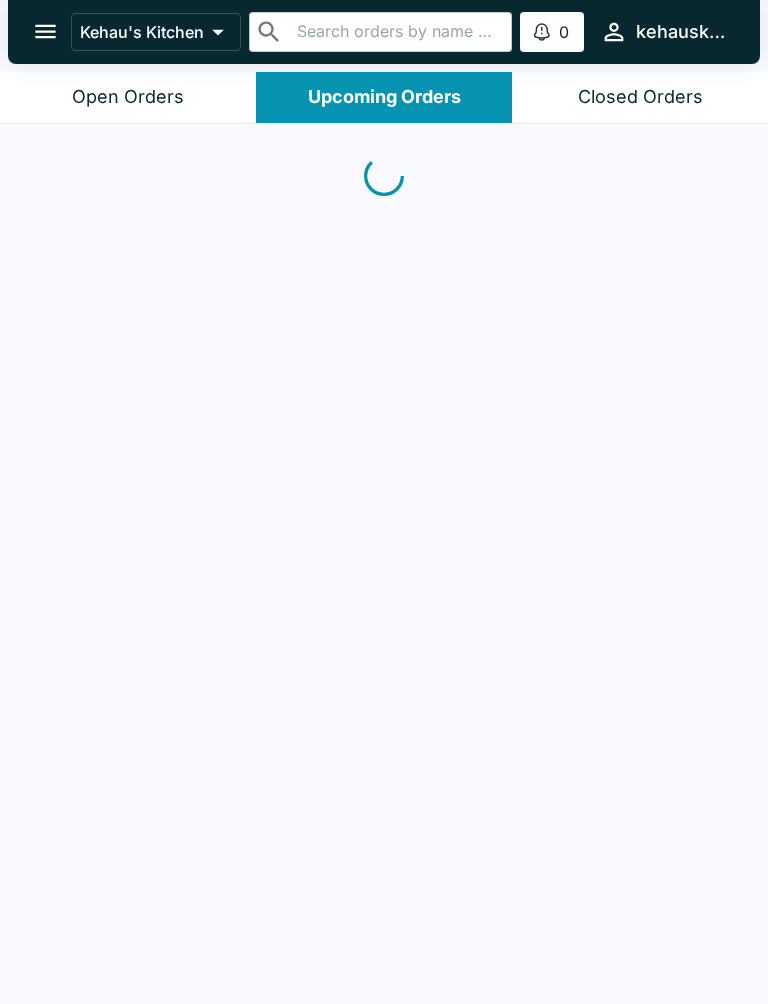 click on "Upcoming Orders" at bounding box center [384, 97] 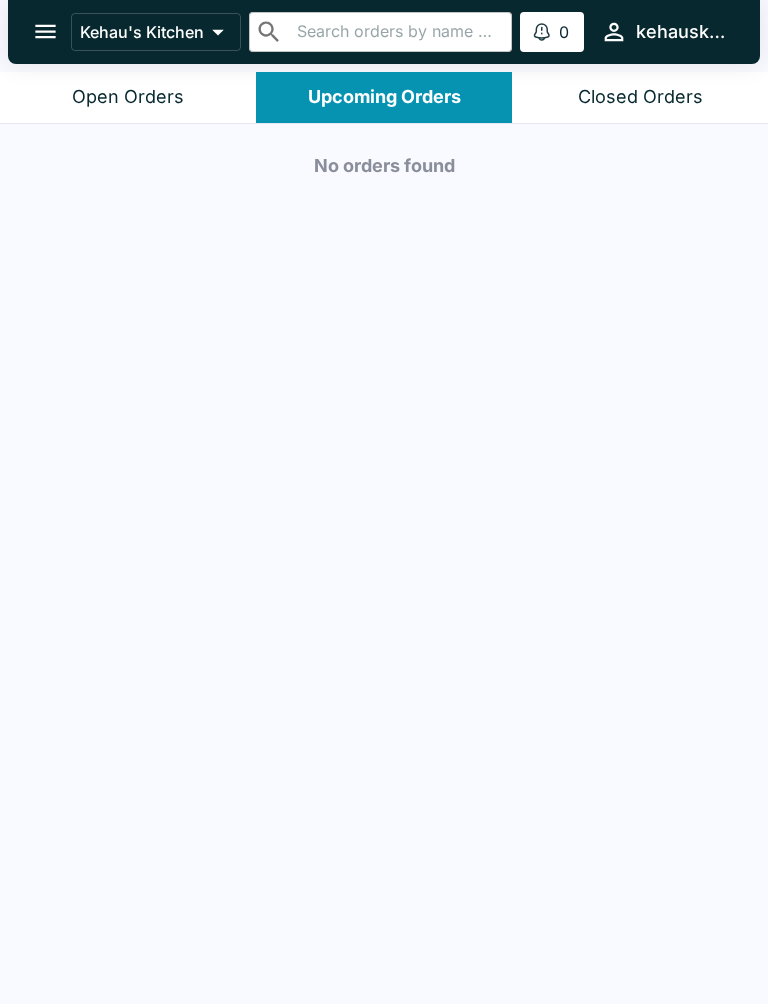 click on "Upcoming Orders" at bounding box center [384, 97] 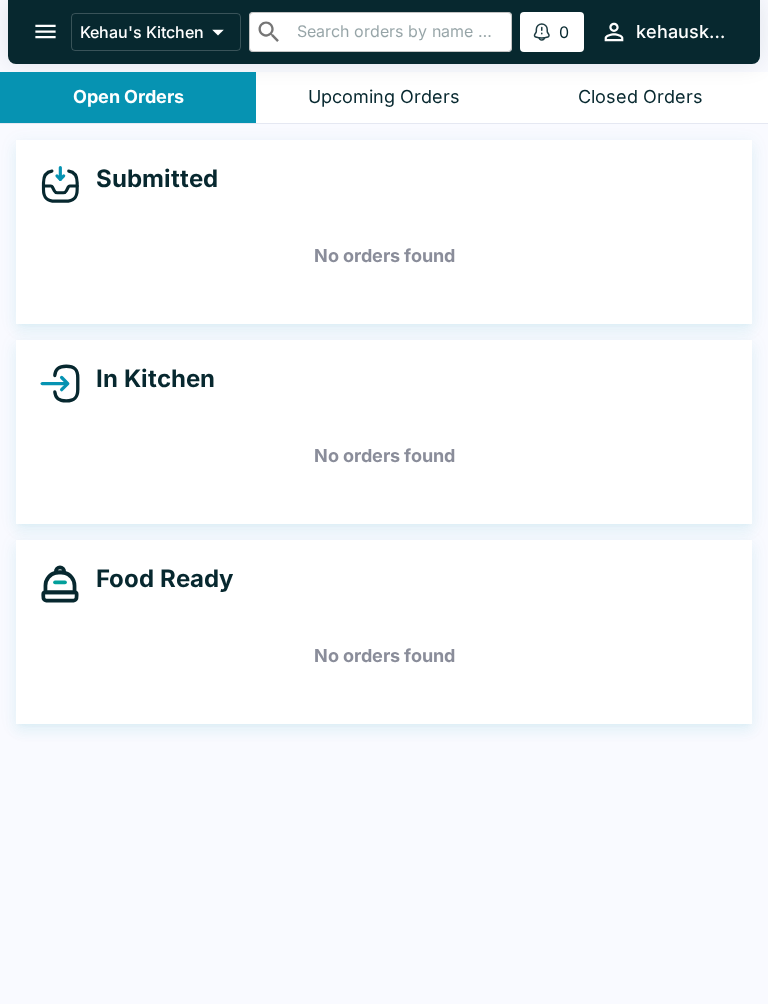 click on "Open Orders" at bounding box center [128, 97] 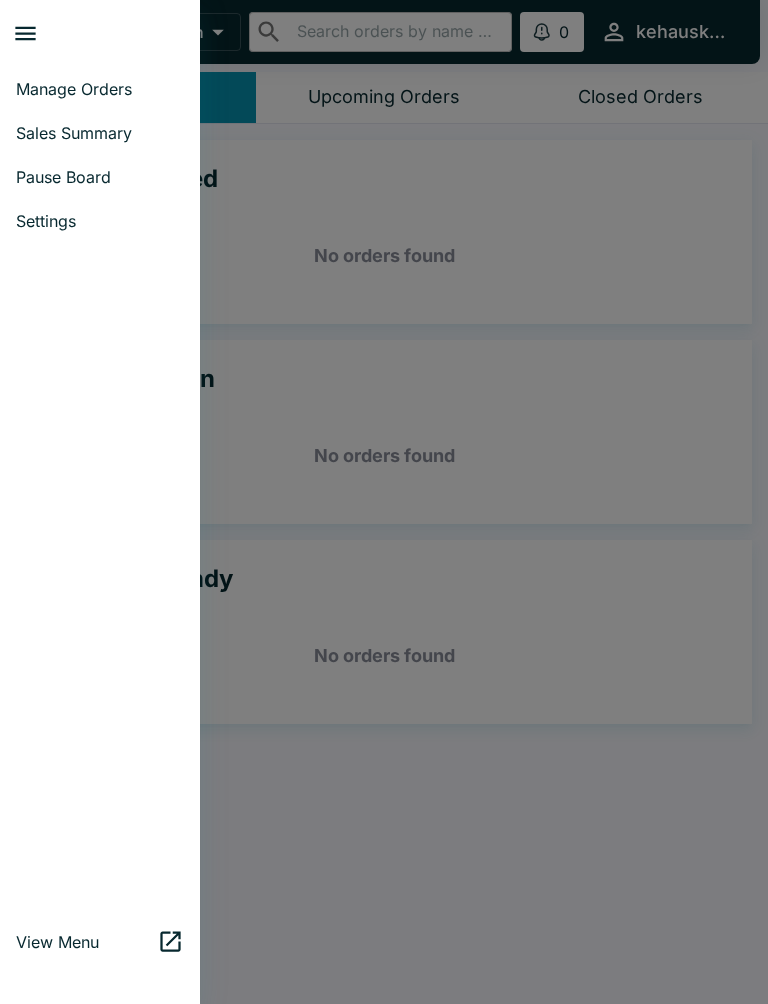 click on "Settings" at bounding box center [100, 221] 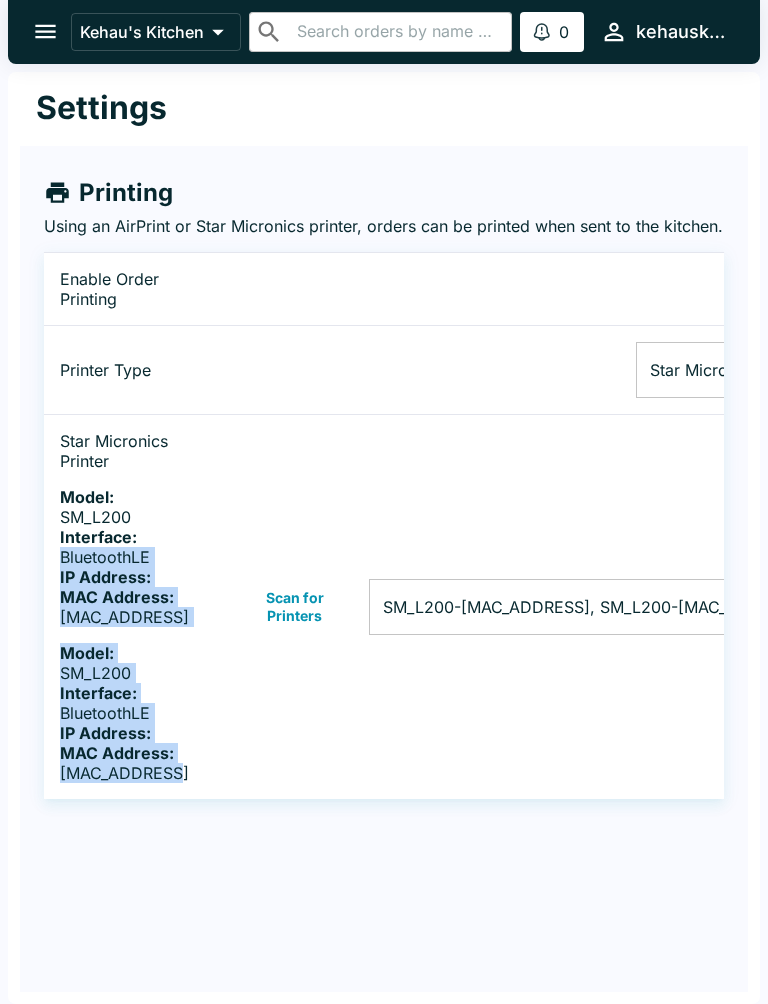 click on "Star Micronics Printer Model:   SM_L200 Interface:   BluetoothLE IP Address:   [IP_ADDRESS] MAC Address:   [MAC_ADDRESS] Model:   SM_L200 Interface:   BluetoothLE IP Address:   [IP_ADDRESS] MAC Address:   [MAC_ADDRESS]" at bounding box center (124, 607) 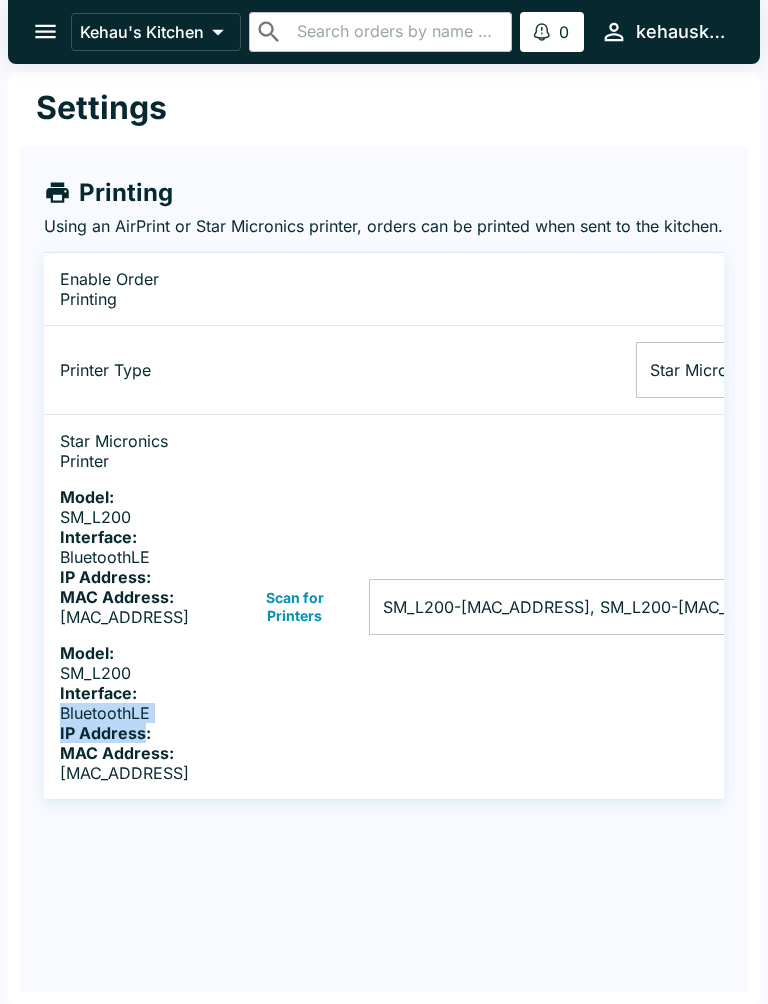 click on "MAC Address:" at bounding box center [117, 753] 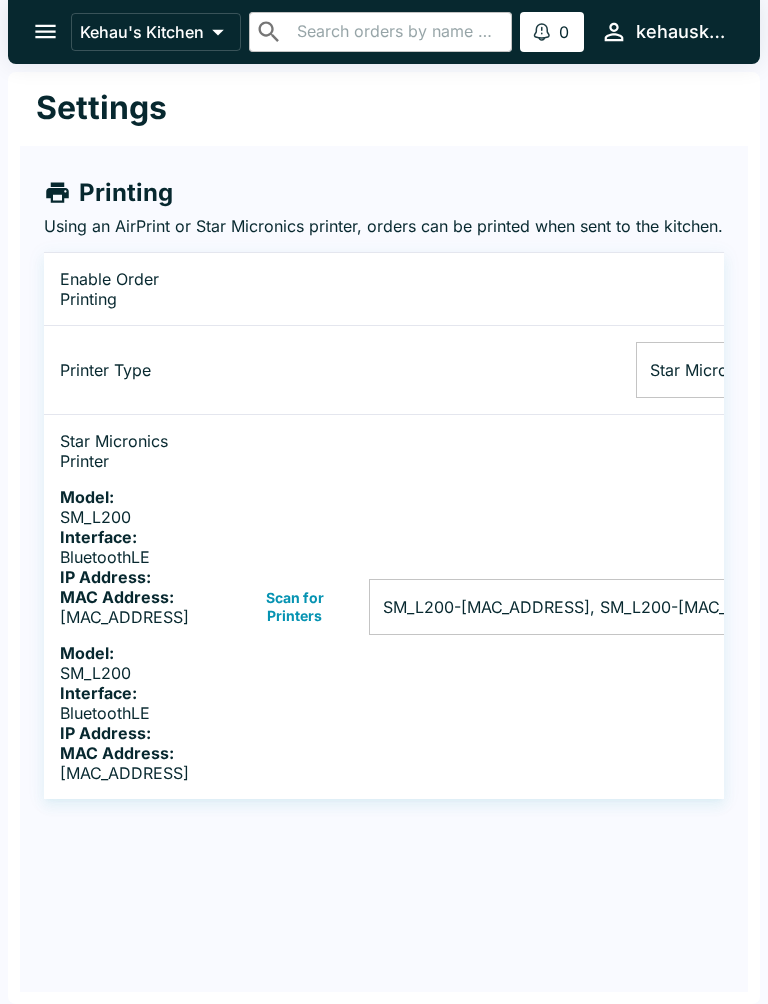 click on "MAC Address:" at bounding box center (117, 753) 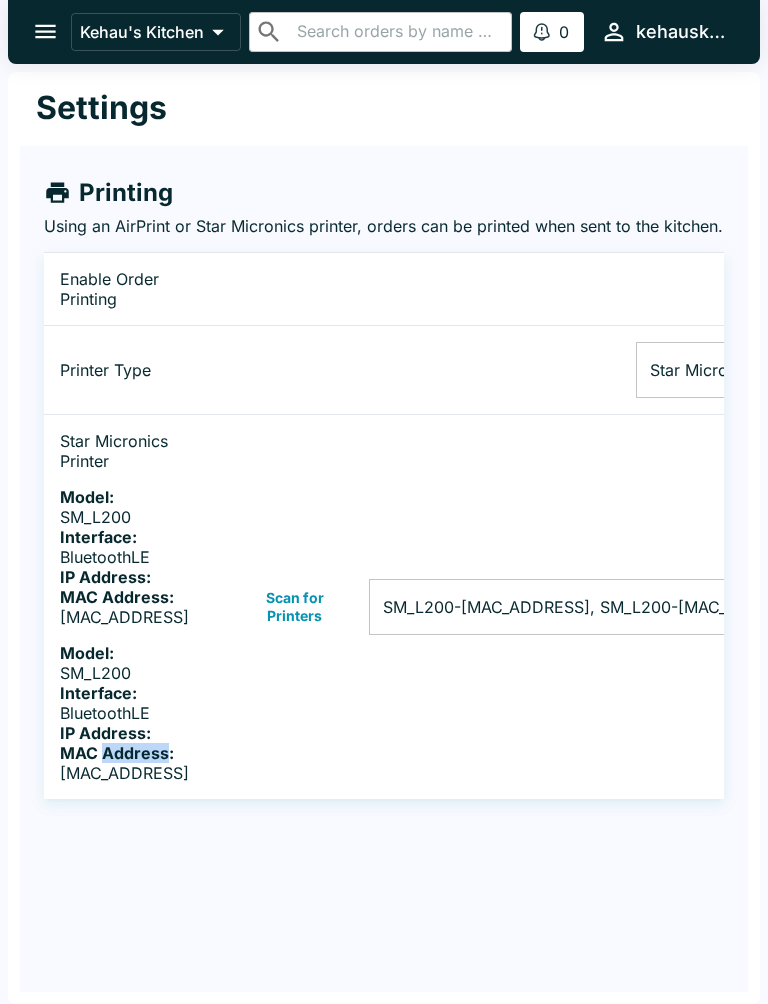 click on "Kehau's Kitchen ​ ​ 0 Alerts kehauskitchen Settings Printing Using an AirPrint or Star Micronics printer, orders can be printed when sent to the kitchen. Enable Order Printing Printer Type Star Micronics Star Micronics ​ Star Micronics Printer Model:   SM_L200 Interface:   BluetoothLE IP Address:   [IP_ADDRESS] MAC Address:   [MAC_ADDRESS] Model:   SM_L200 Interface:   BluetoothLE IP Address:   [IP_ADDRESS] MAC Address:   [MAC_ADDRESS] Scan for Printers SM_L200-[MAC_ADDRESS], SM_L200-[MAC_ADDRESS] [MAC_ADDRESS],[MAC_ADDRESS] ​ Beluga Kitchen | Kehau's Kitchen Manage Orders Sales Summary Pause Board Settings View Menu Logout" at bounding box center [384, 502] 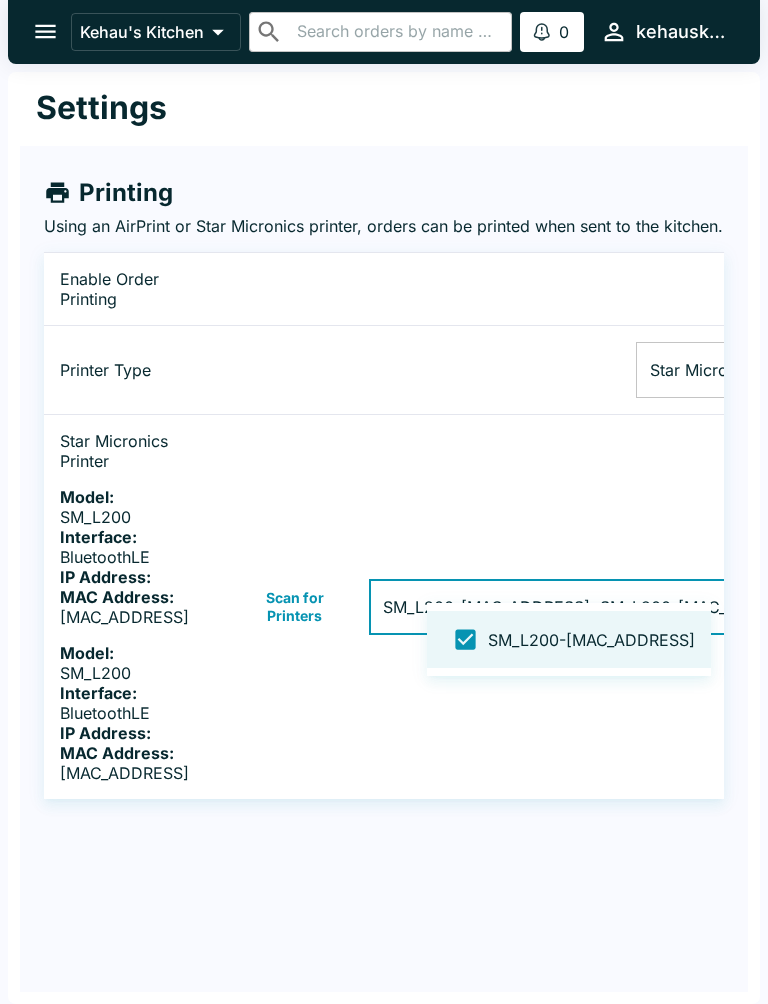 click at bounding box center (465, 639) 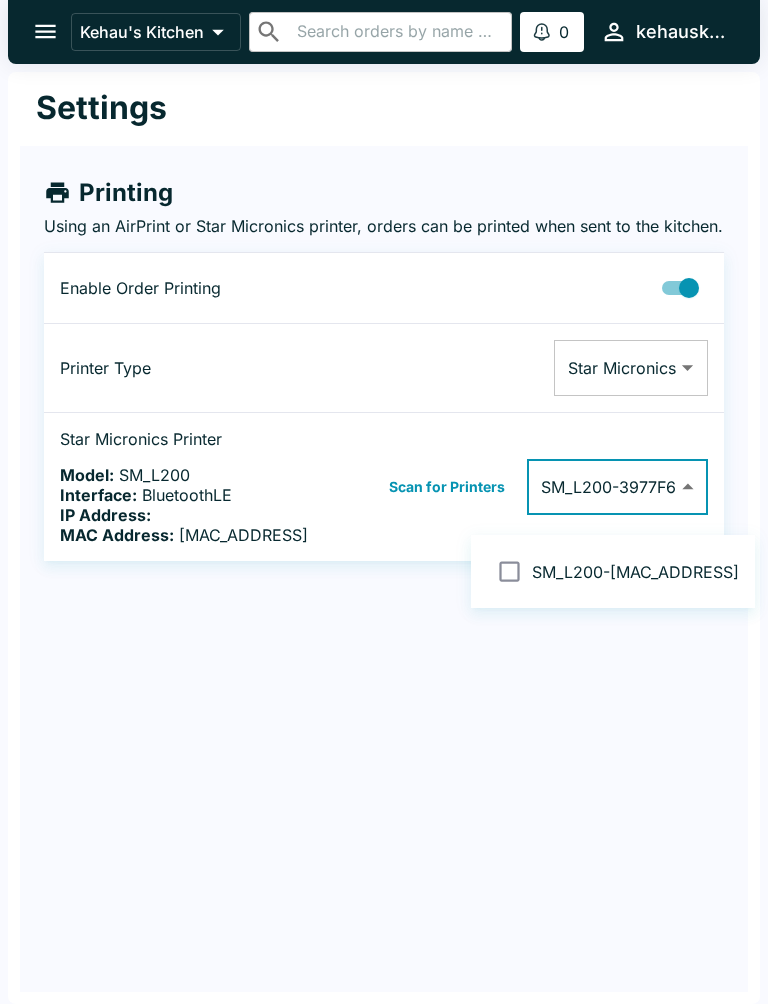 type on "[MAC_ADDRESS]" 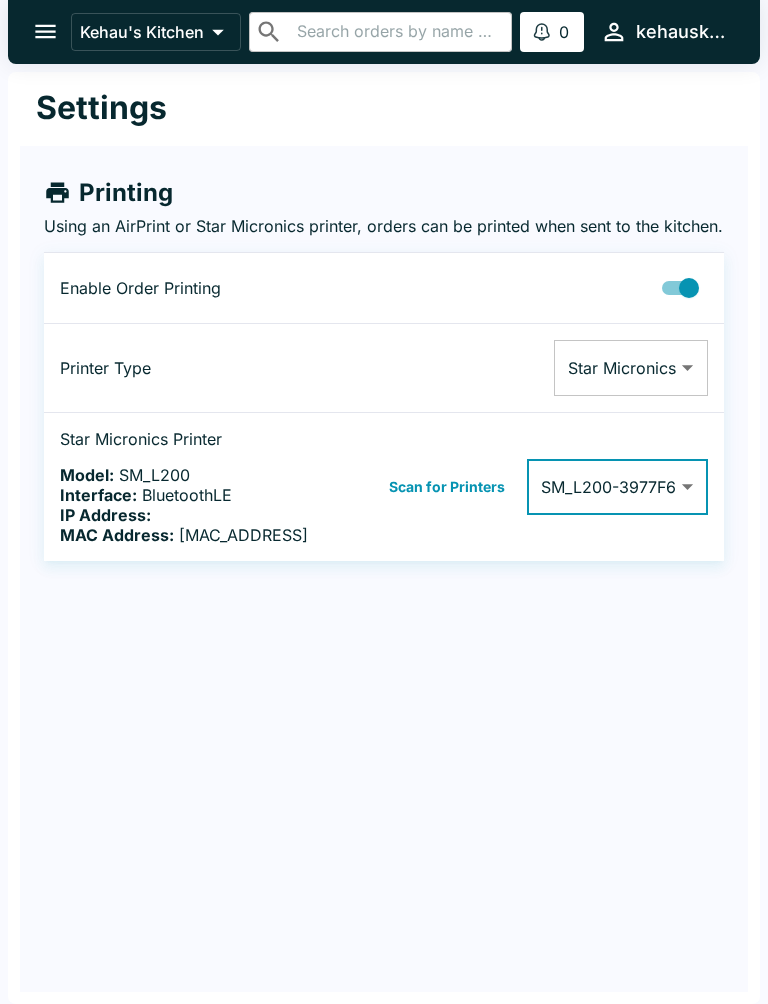 click on "Kehau's Kitchen ​ ​ 0 Alerts kehauskitchen Settings Printing Using an AirPrint or Star Micronics printer, orders can be printed when sent to the kitchen. Enable Order Printing Printer Type Star Micronics Star Micronics ​ Star Micronics Printer Model:   SM_L200 Interface:   BluetoothLE IP Address:   [IP_ADDRESS] Scan for Printers SM_L200-[MAC_ADDRESS] [MAC_ADDRESS] ​ Beluga Kitchen | Kehau's Kitchen Manage Orders Sales Summary Pause Board Settings View Menu Logout" at bounding box center (384, 502) 